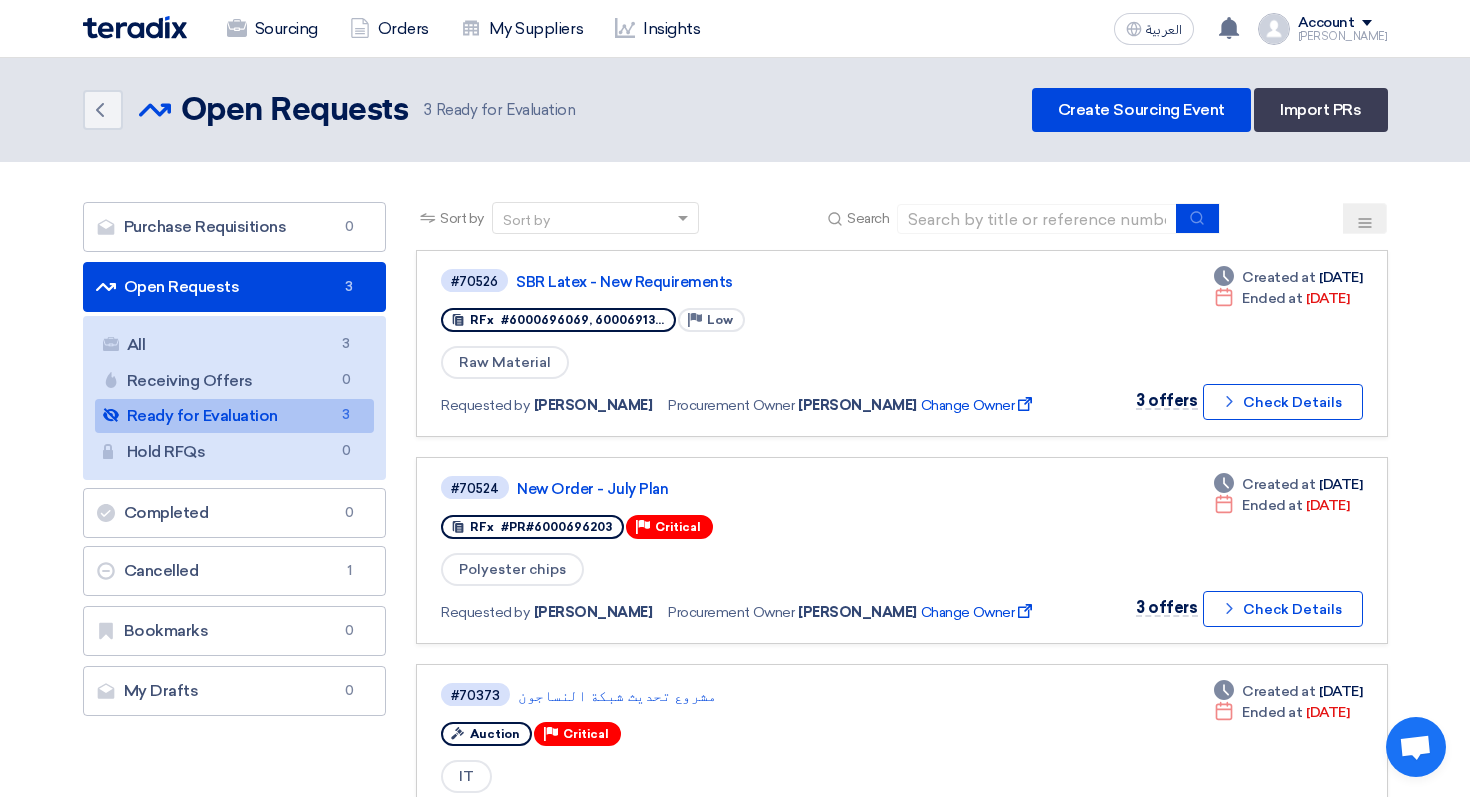 scroll, scrollTop: 0, scrollLeft: 0, axis: both 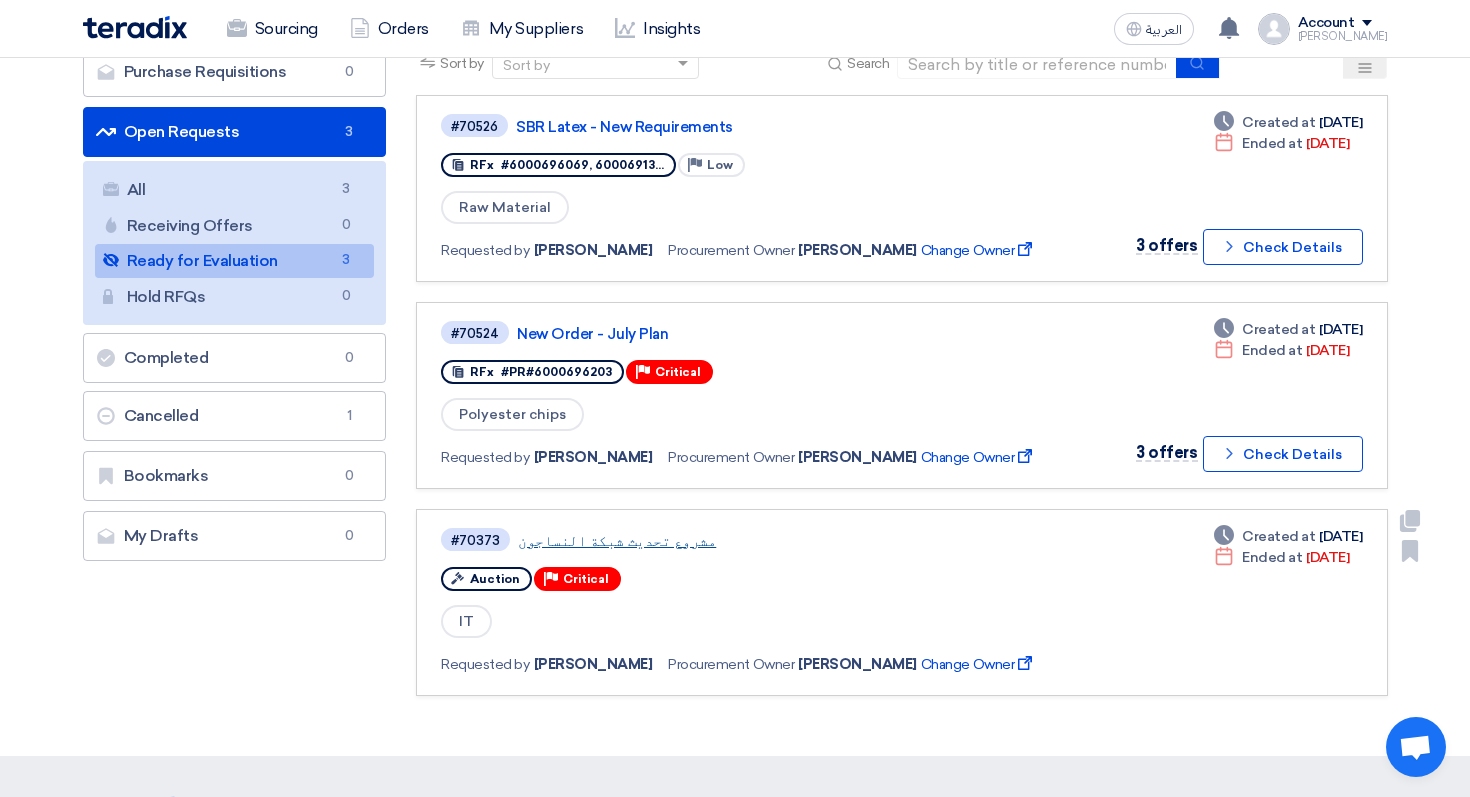 drag, startPoint x: 505, startPoint y: 546, endPoint x: 706, endPoint y: 545, distance: 201.00249 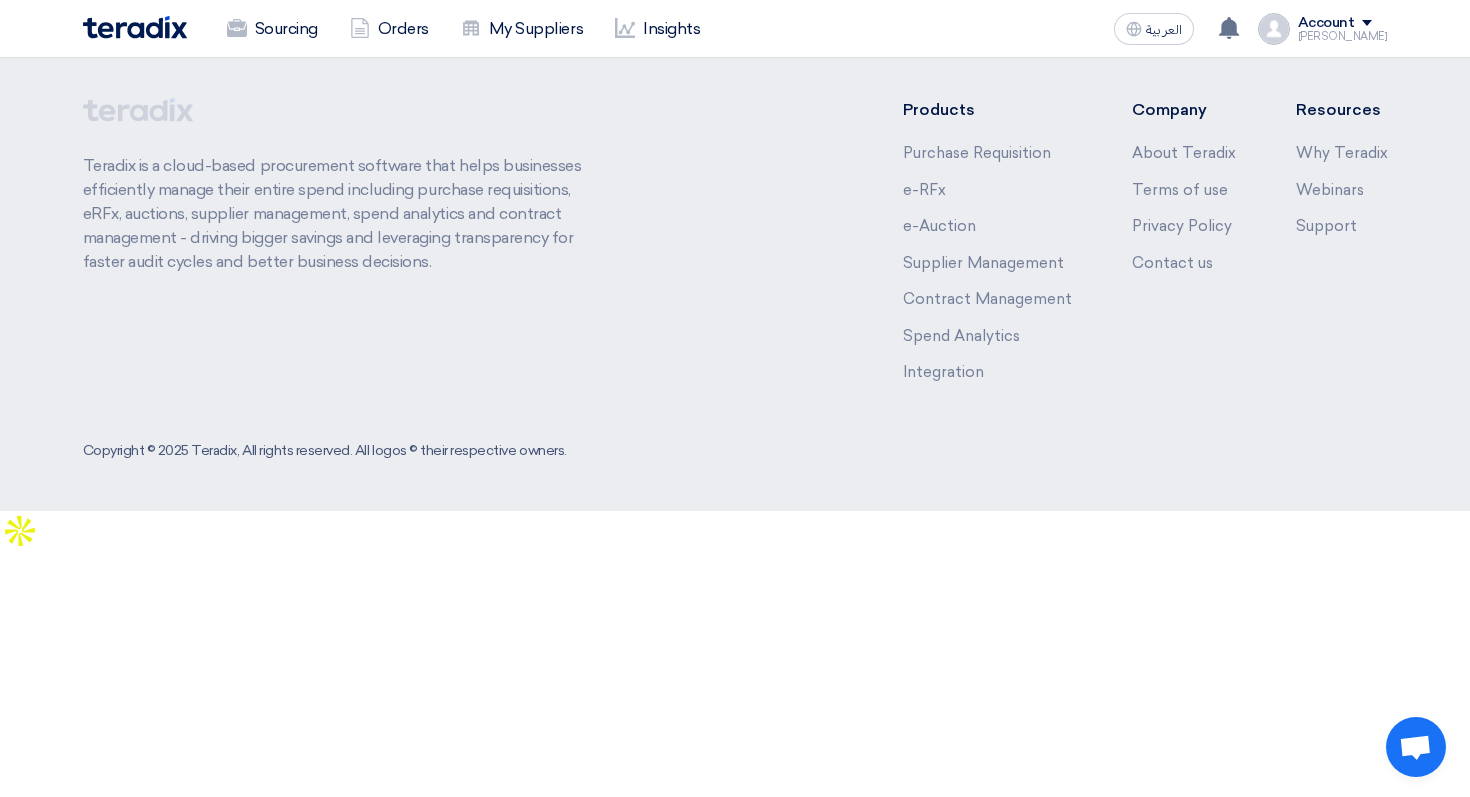 scroll, scrollTop: 0, scrollLeft: 0, axis: both 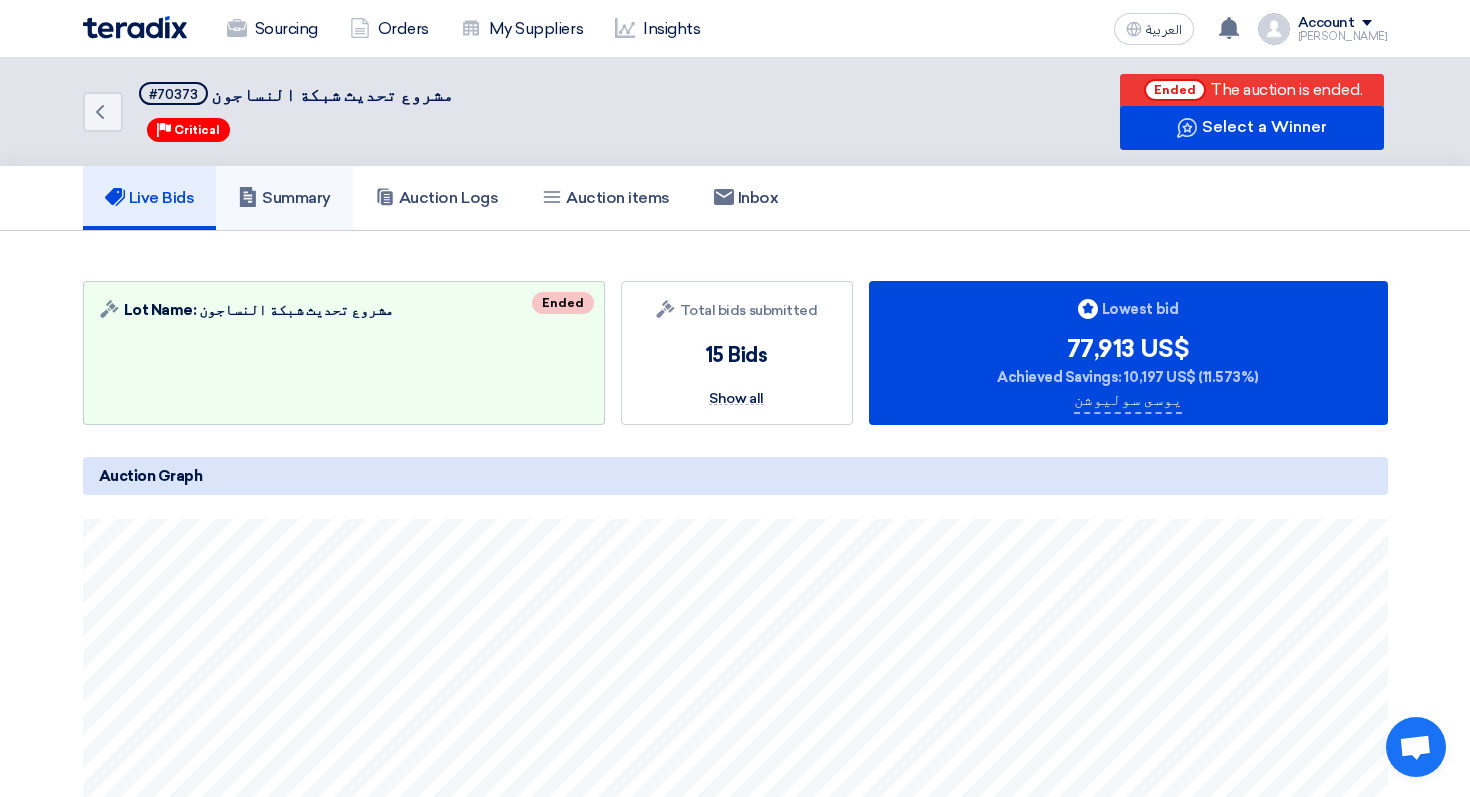 click on "Summary" 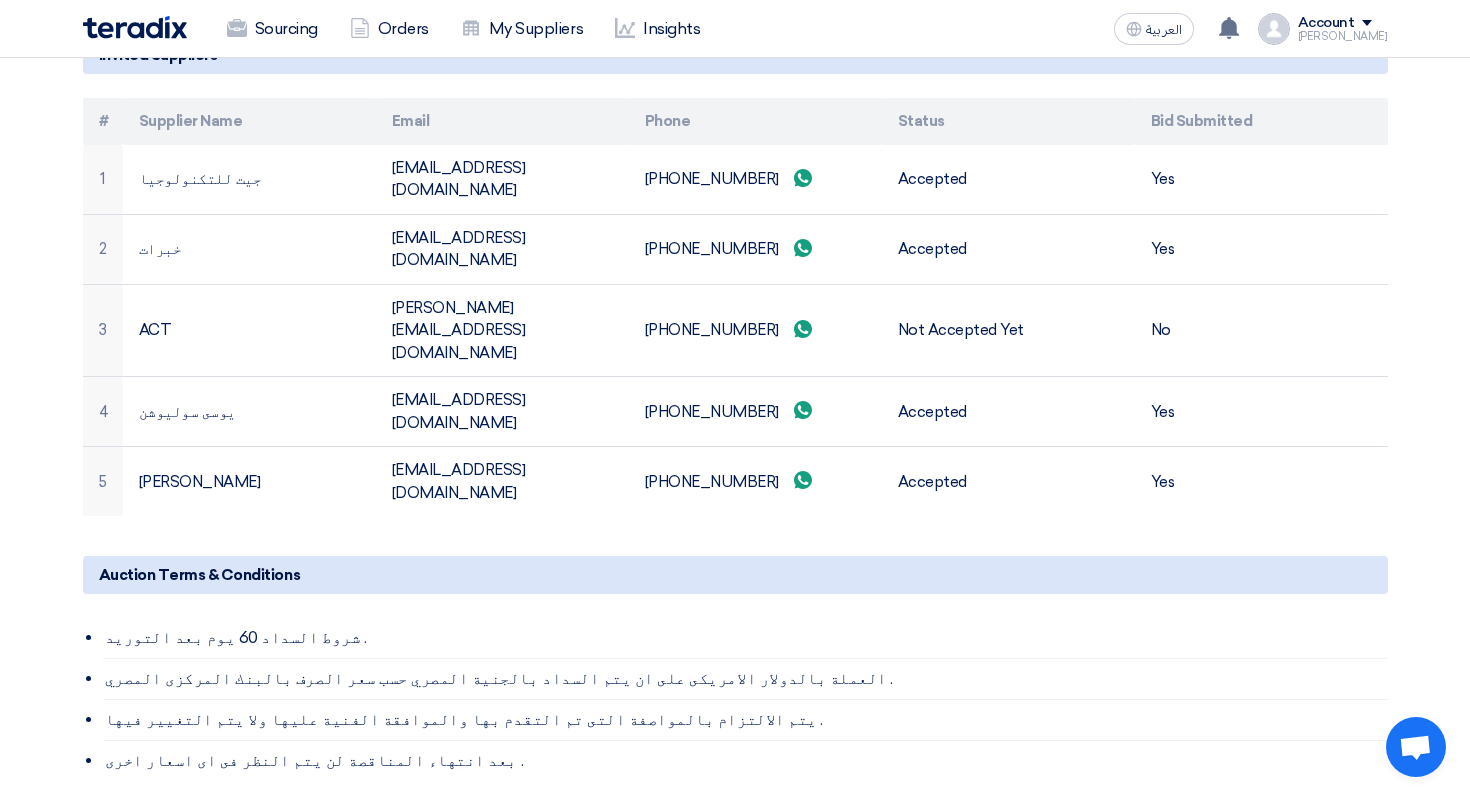 scroll, scrollTop: 877, scrollLeft: 0, axis: vertical 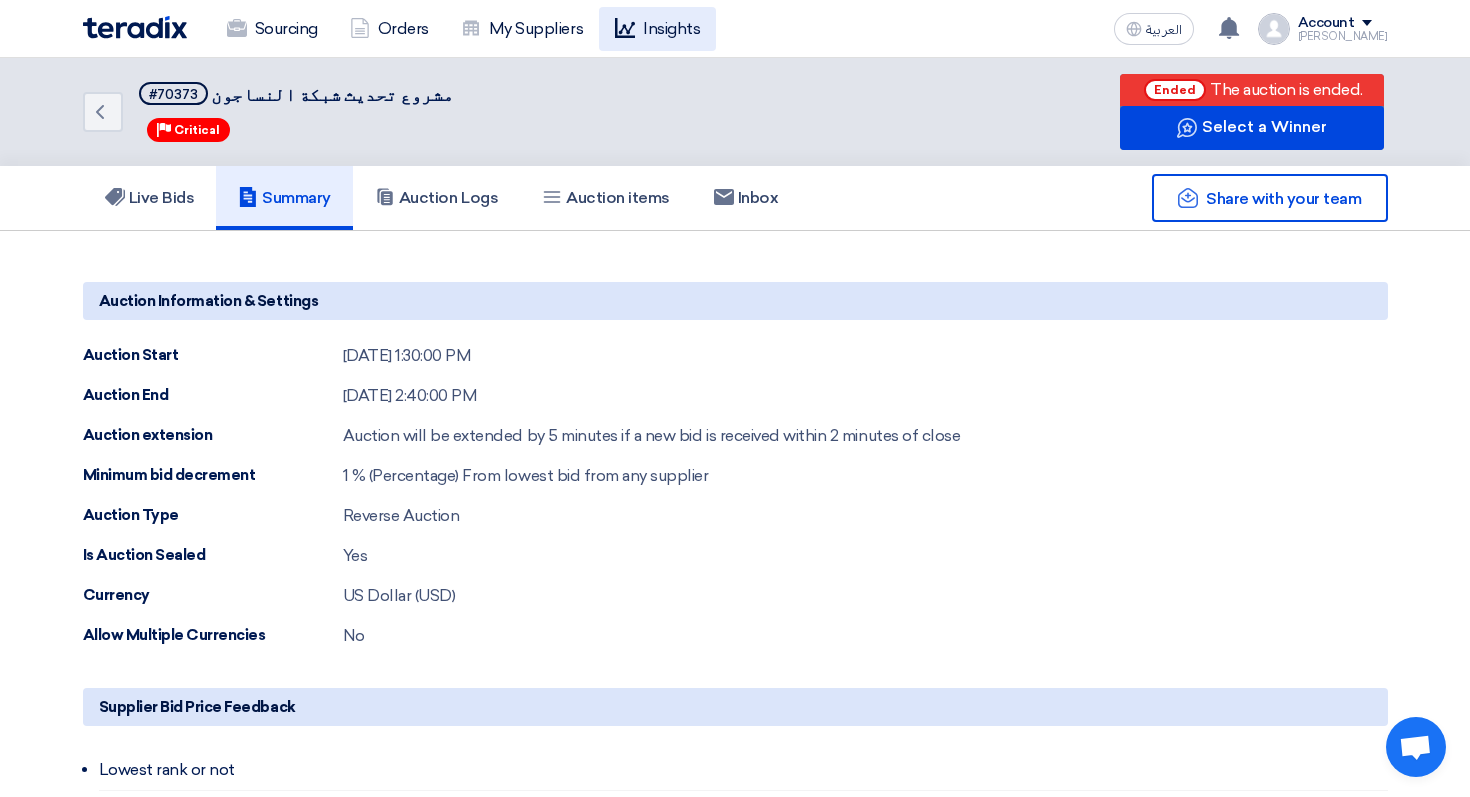 click on "Insights" 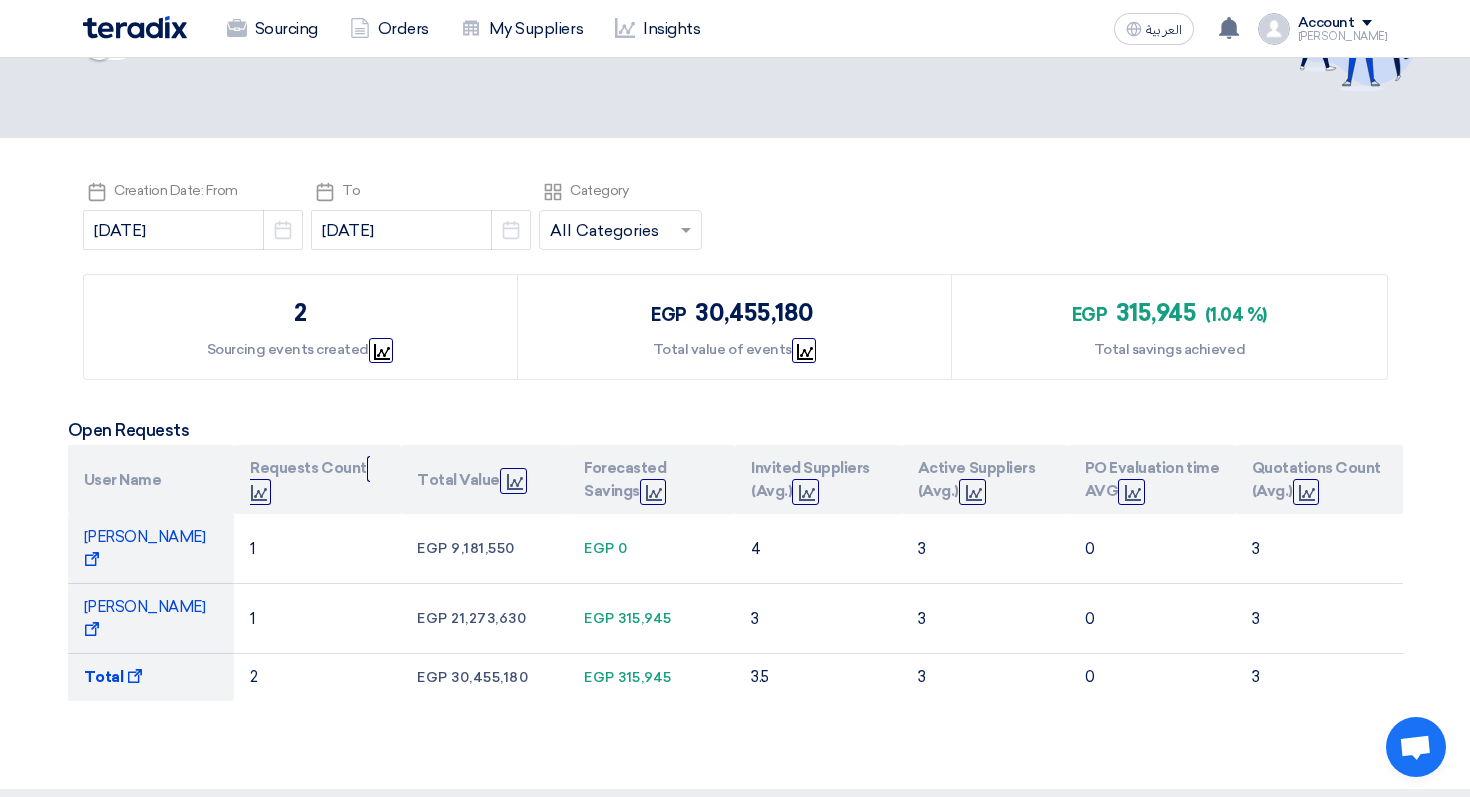 scroll, scrollTop: 132, scrollLeft: 0, axis: vertical 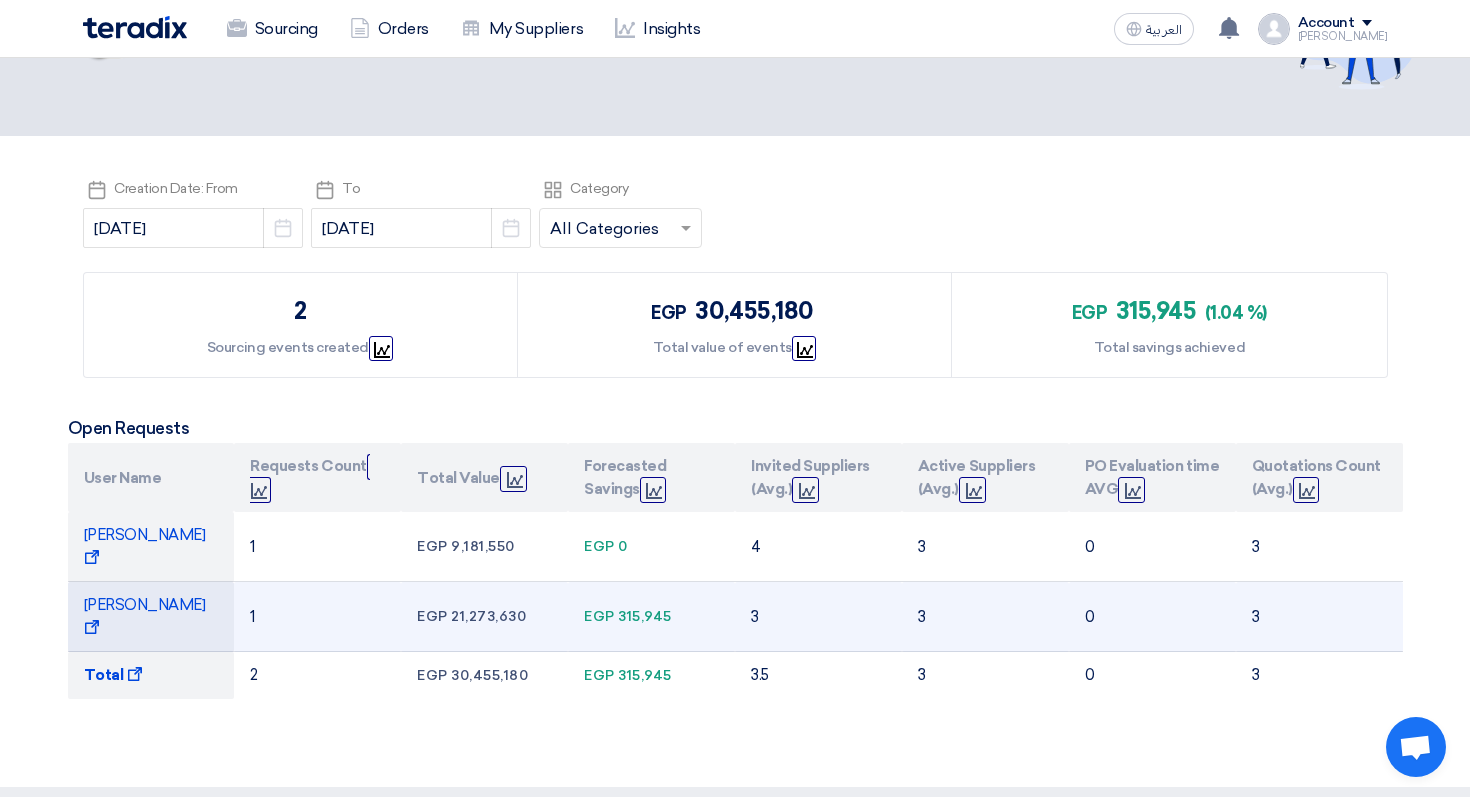 drag, startPoint x: 446, startPoint y: 544, endPoint x: 514, endPoint y: 602, distance: 89.37561 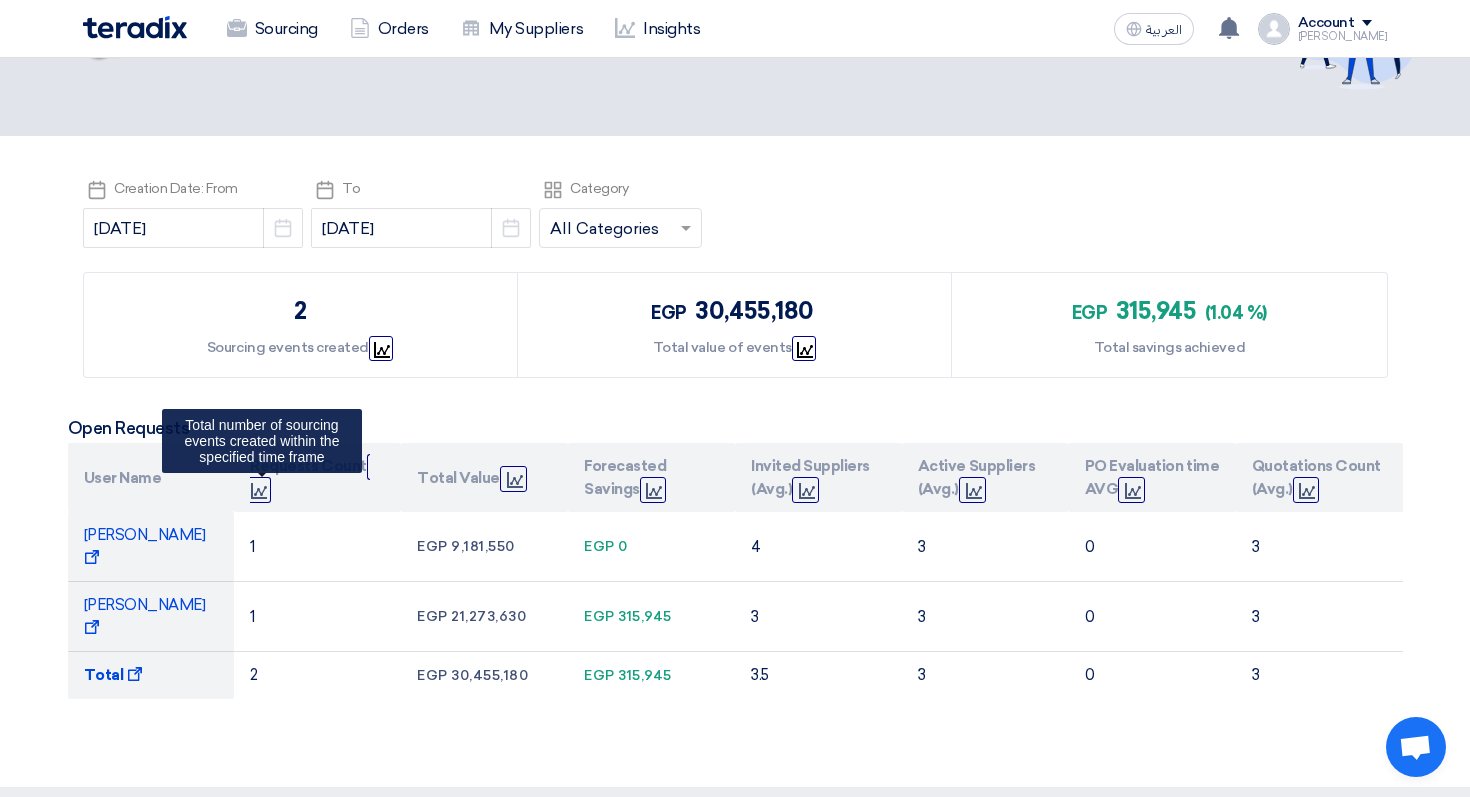 click on "Graph" 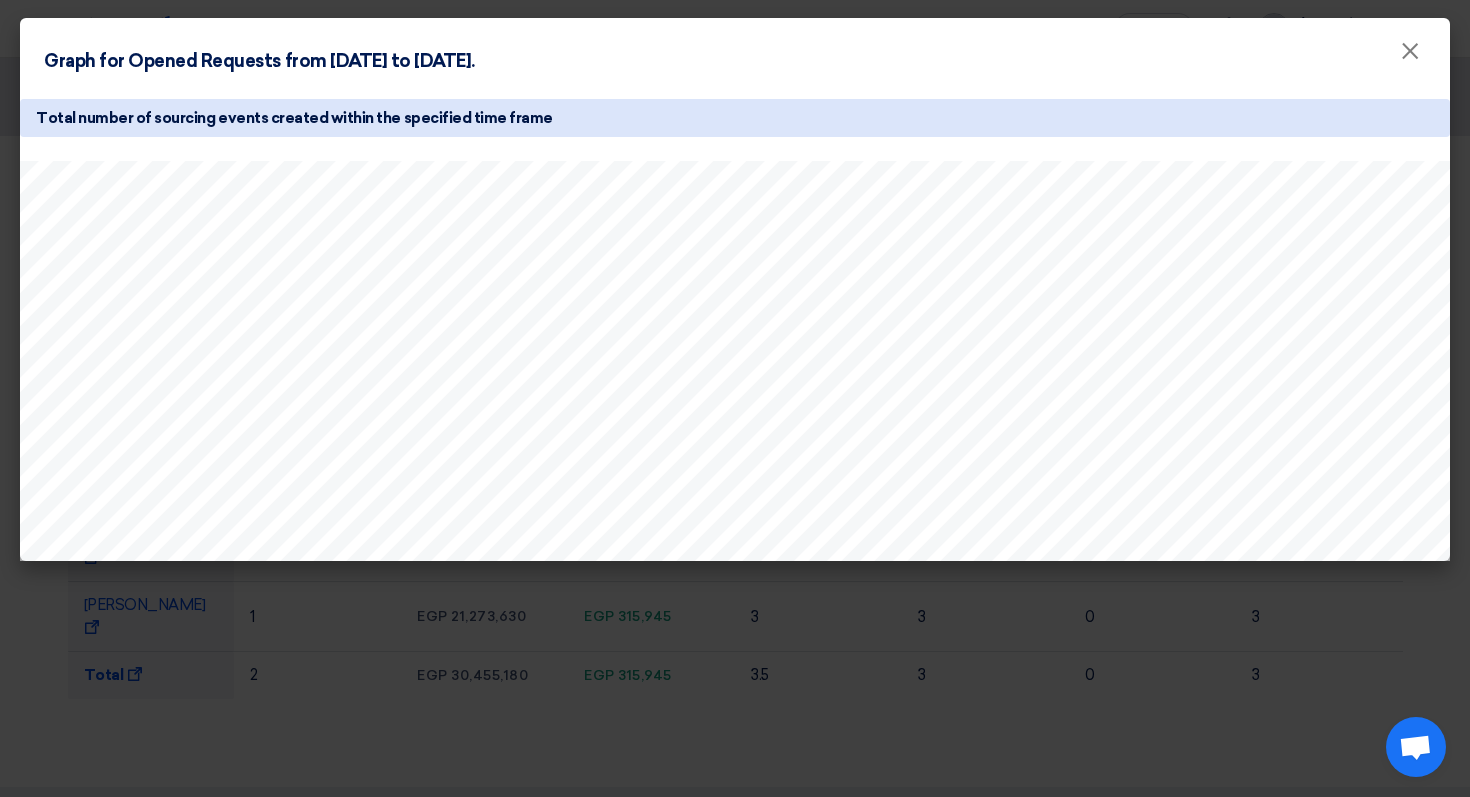 click on "Graph for Opened Requests from 2024-07-01 to 2025-07-22.
×
Total number of sourcing events created within the specified time frame" 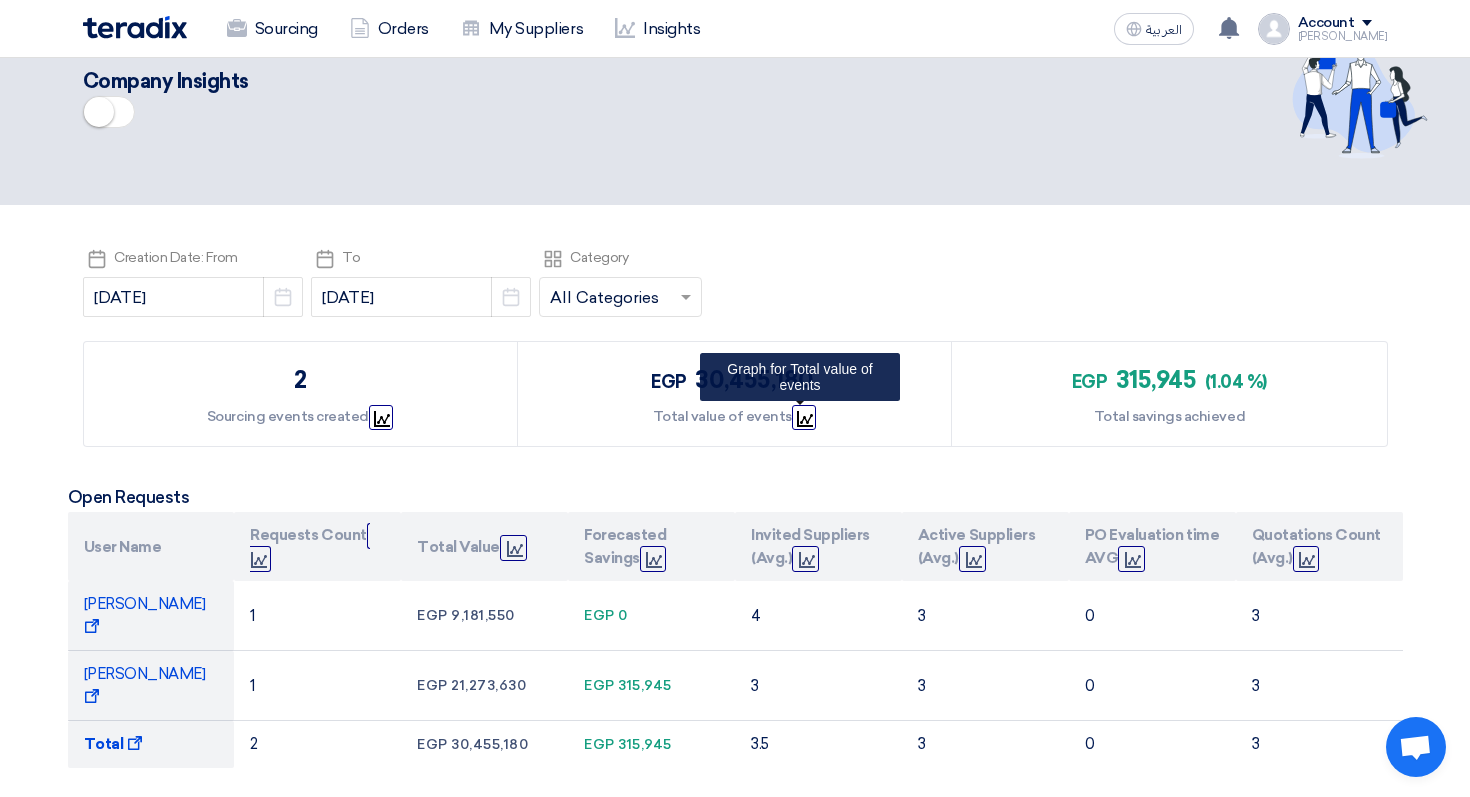 scroll, scrollTop: 61, scrollLeft: 0, axis: vertical 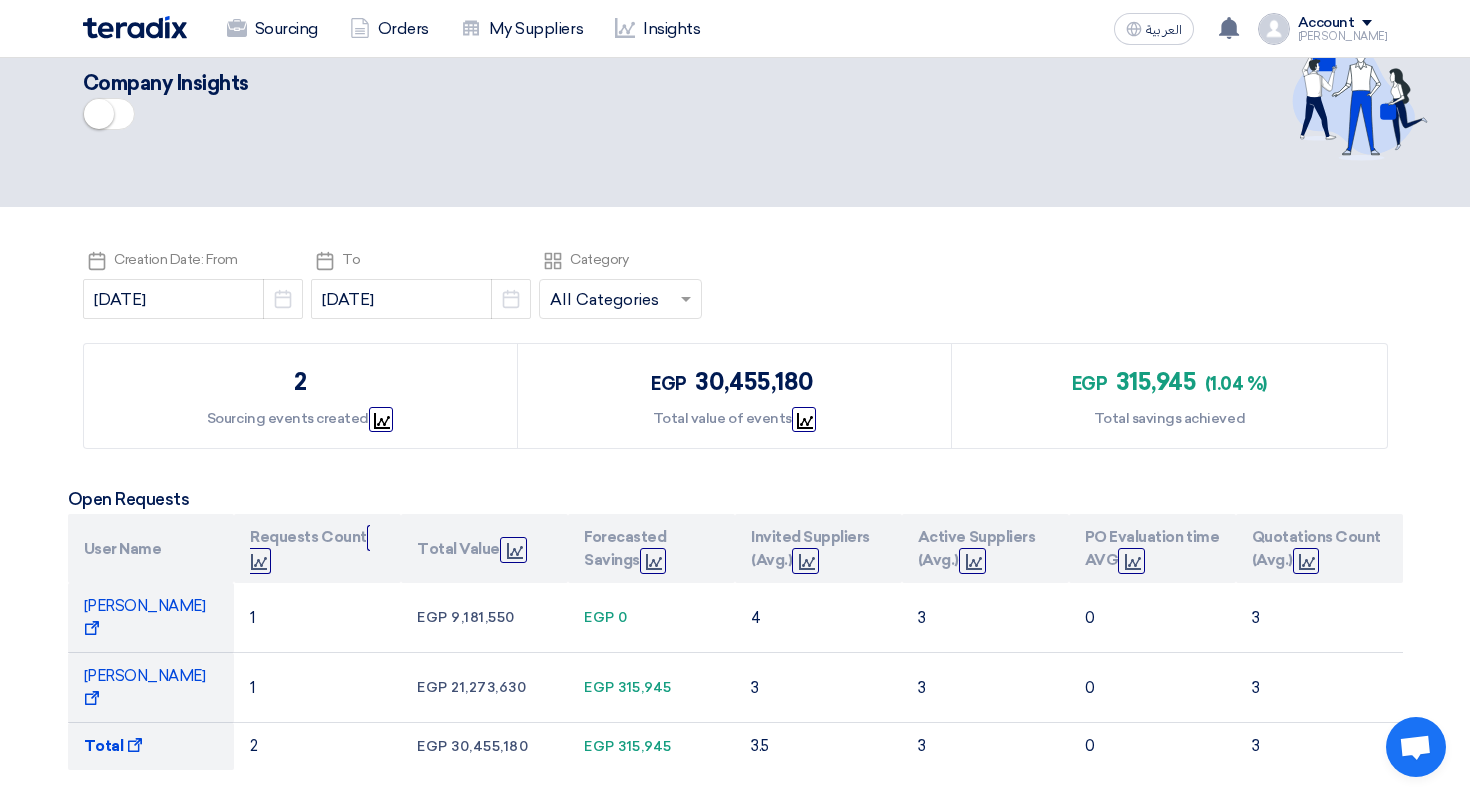 drag, startPoint x: 656, startPoint y: 387, endPoint x: 815, endPoint y: 386, distance: 159.00314 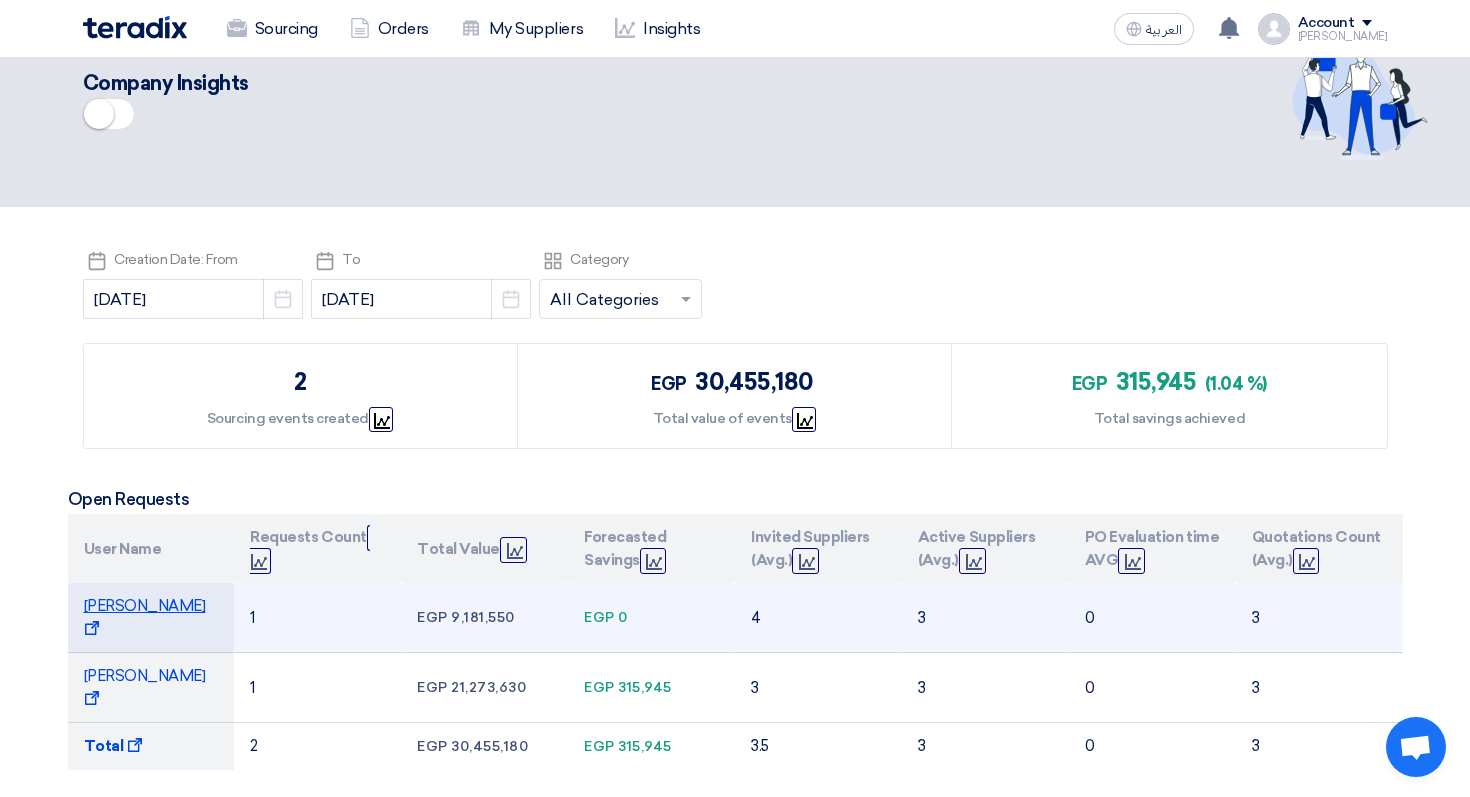 click on "Mostafa
Rashdan
Show Projects" 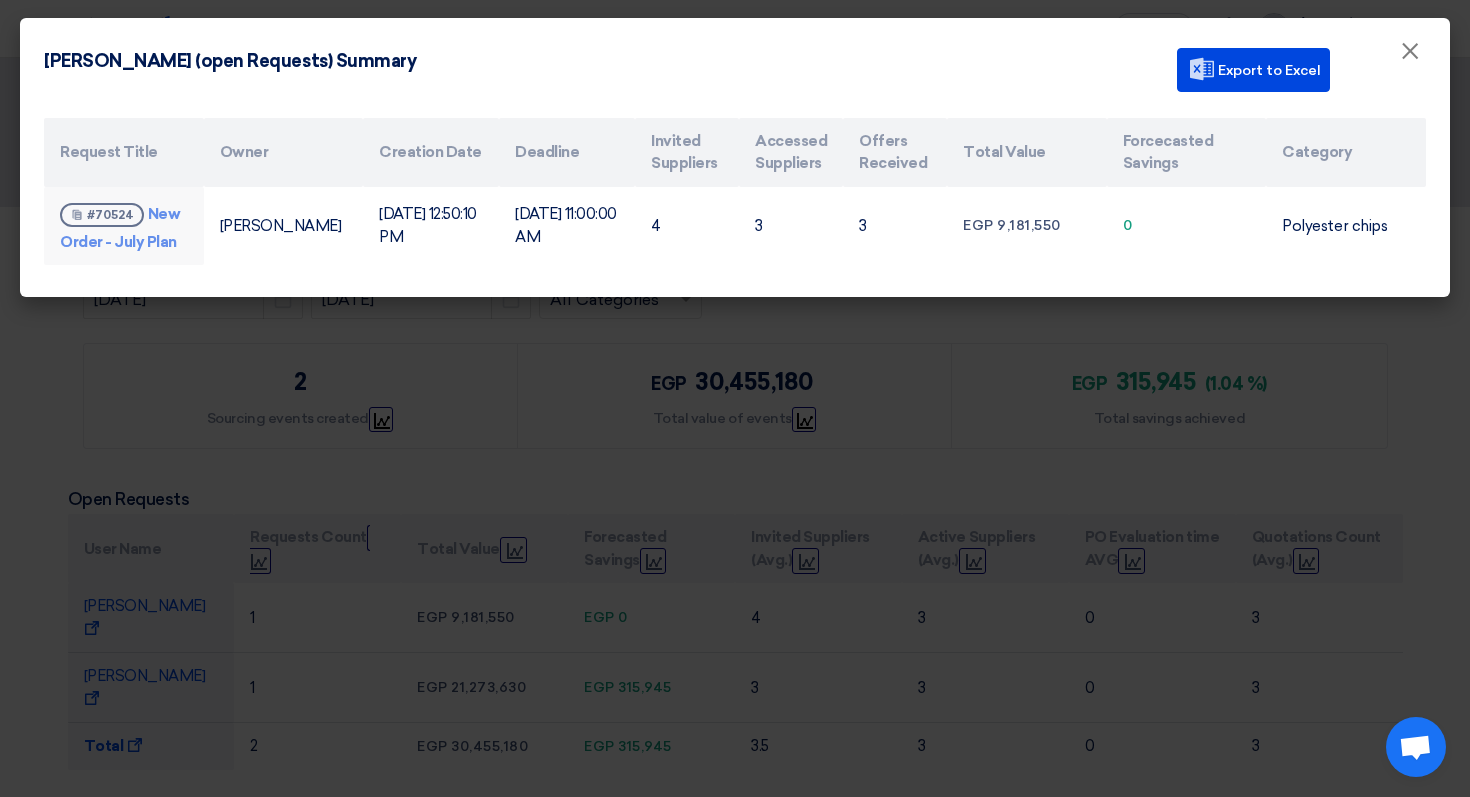 click on "Mostafa
Rashdan
(open Requests) Summary
Export to Excel
×
Request Title
Owner
Creation Date
Deadline
Invited Suppliers
Accessed Suppliers
Offers Received
Total Value
Forcecasted Savings
Category
RFx
#70524
New Order - July Plan
Mostafa
Rashdan
4 3 3" 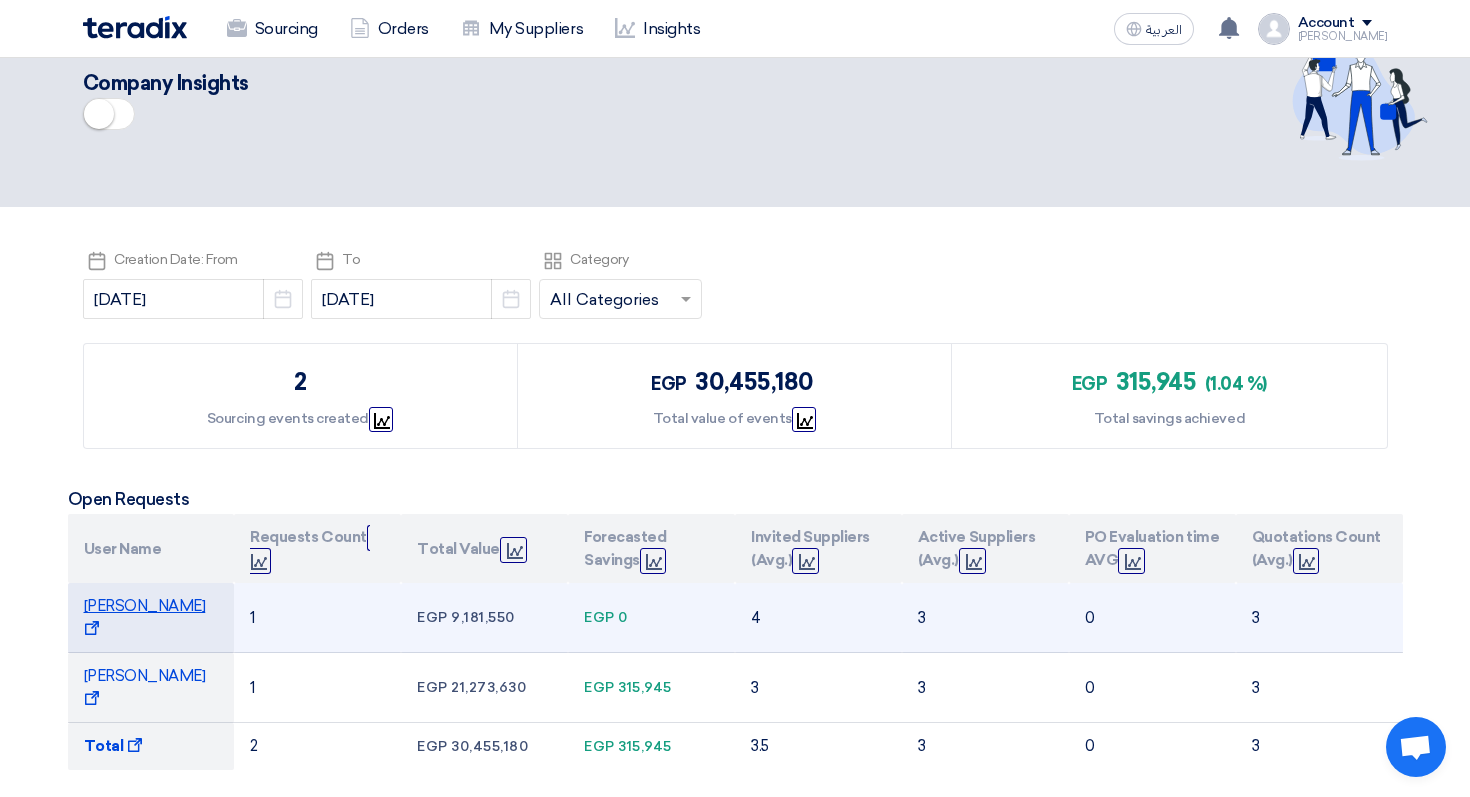 click on "Mostafa
Rashdan
Show Projects" 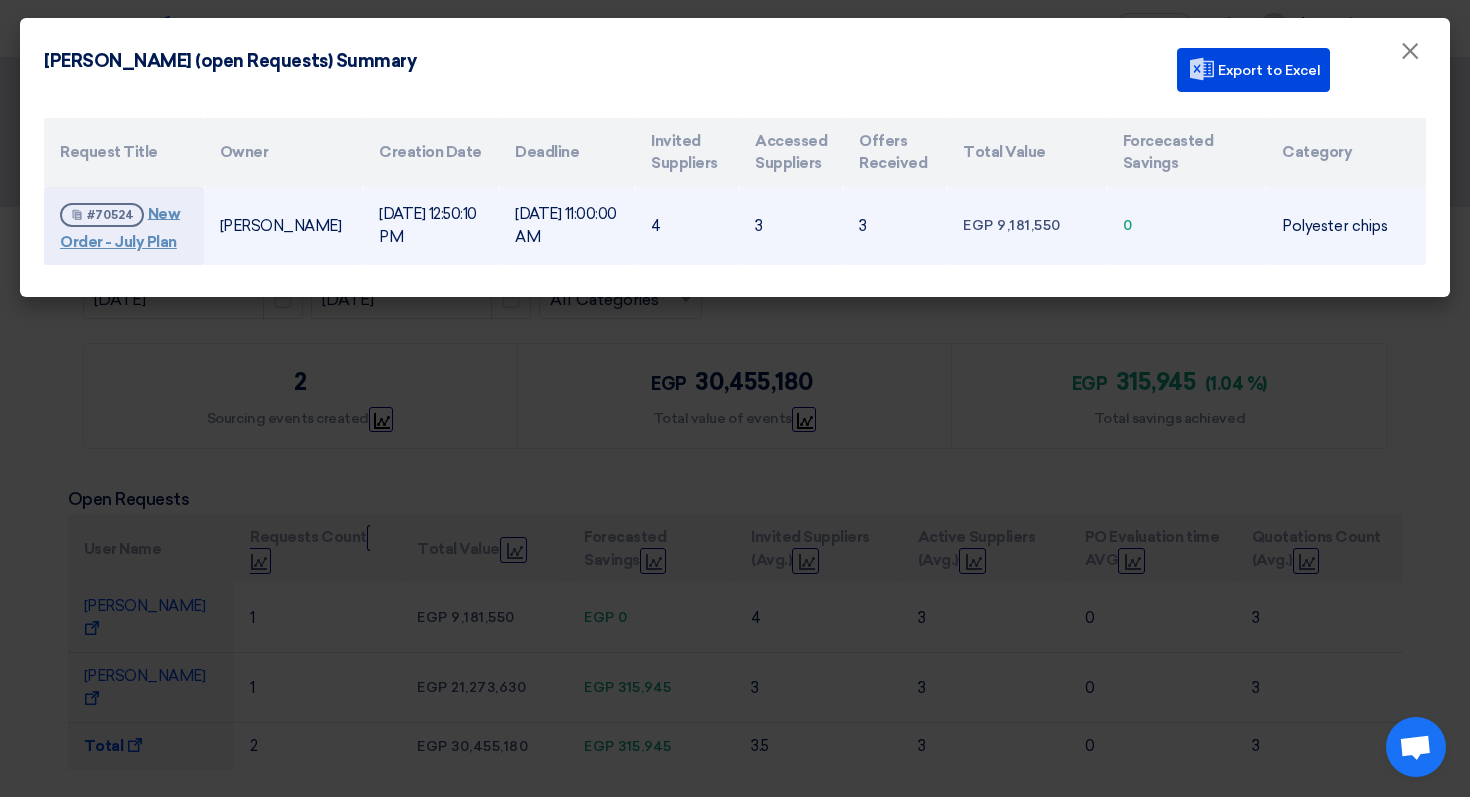 click on "New Order - July Plan" 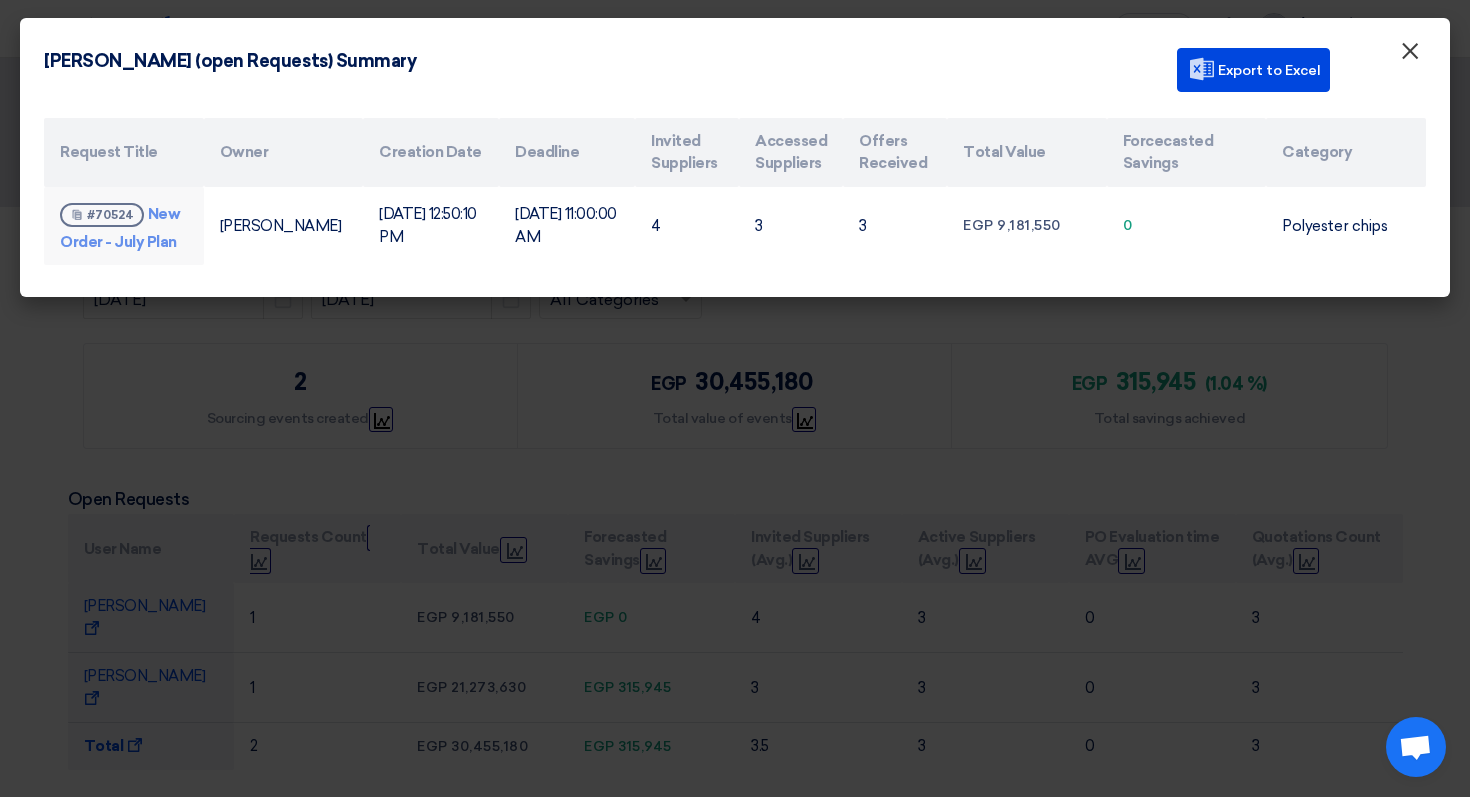 click on "×" 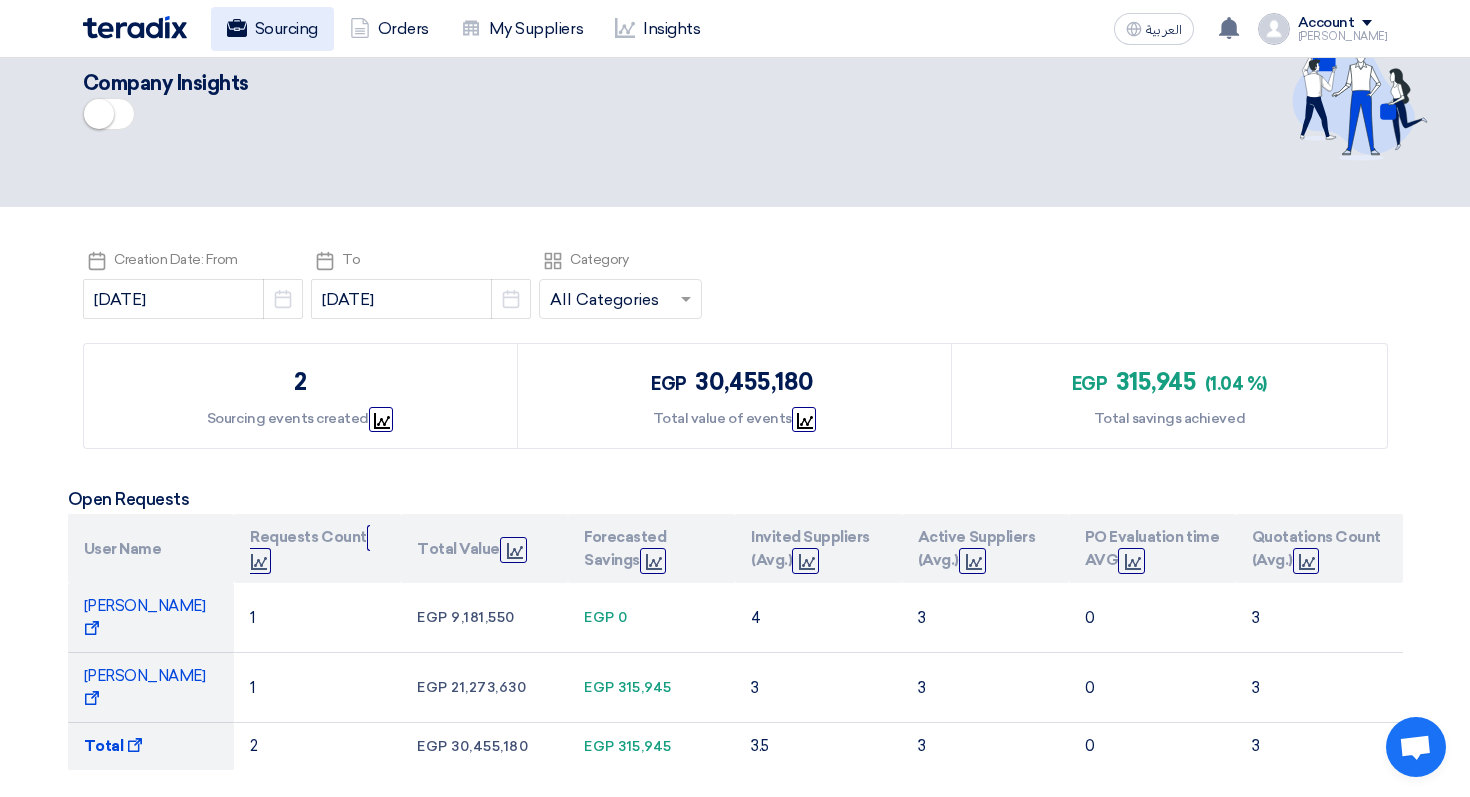 click on "Sourcing" 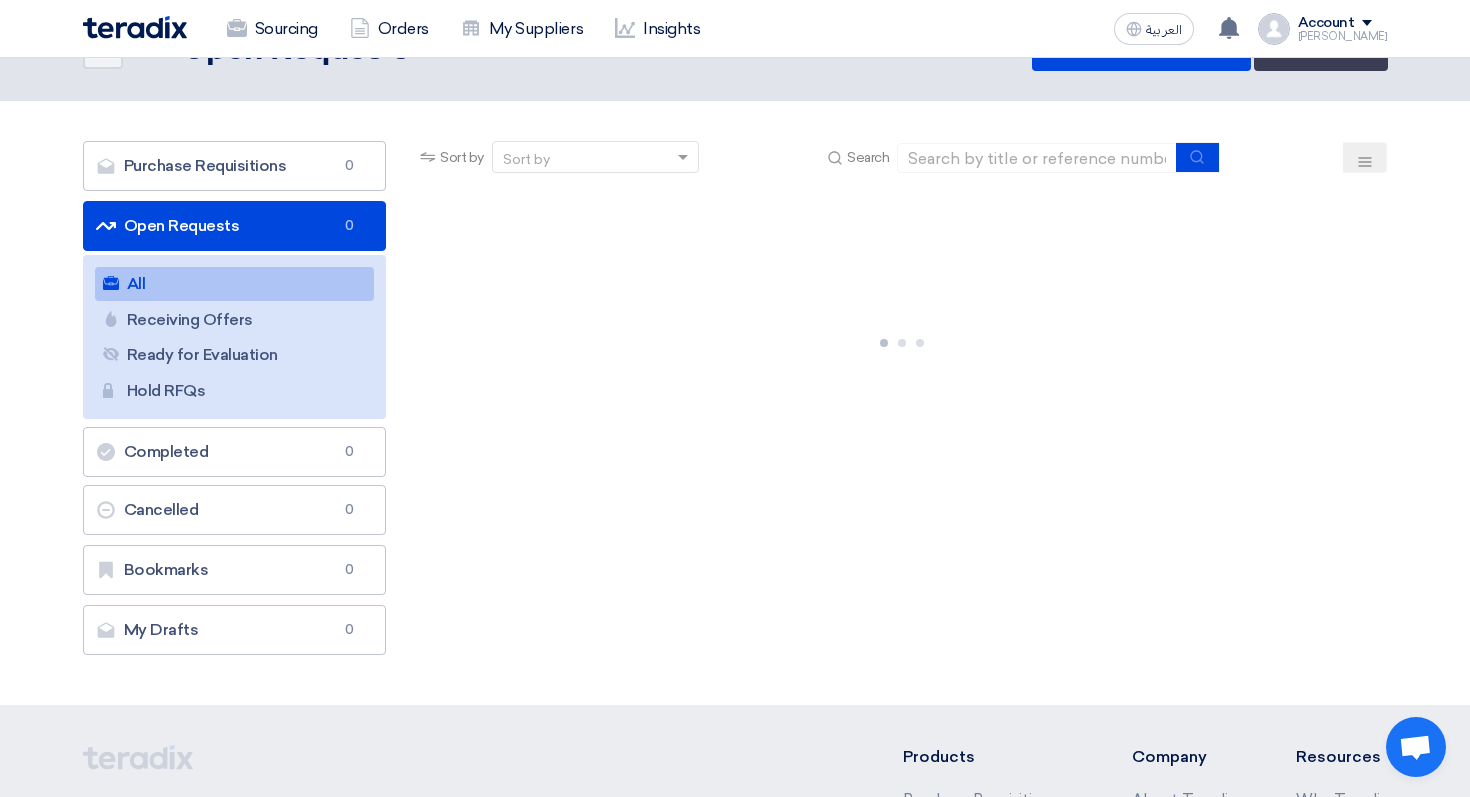 scroll, scrollTop: 0, scrollLeft: 0, axis: both 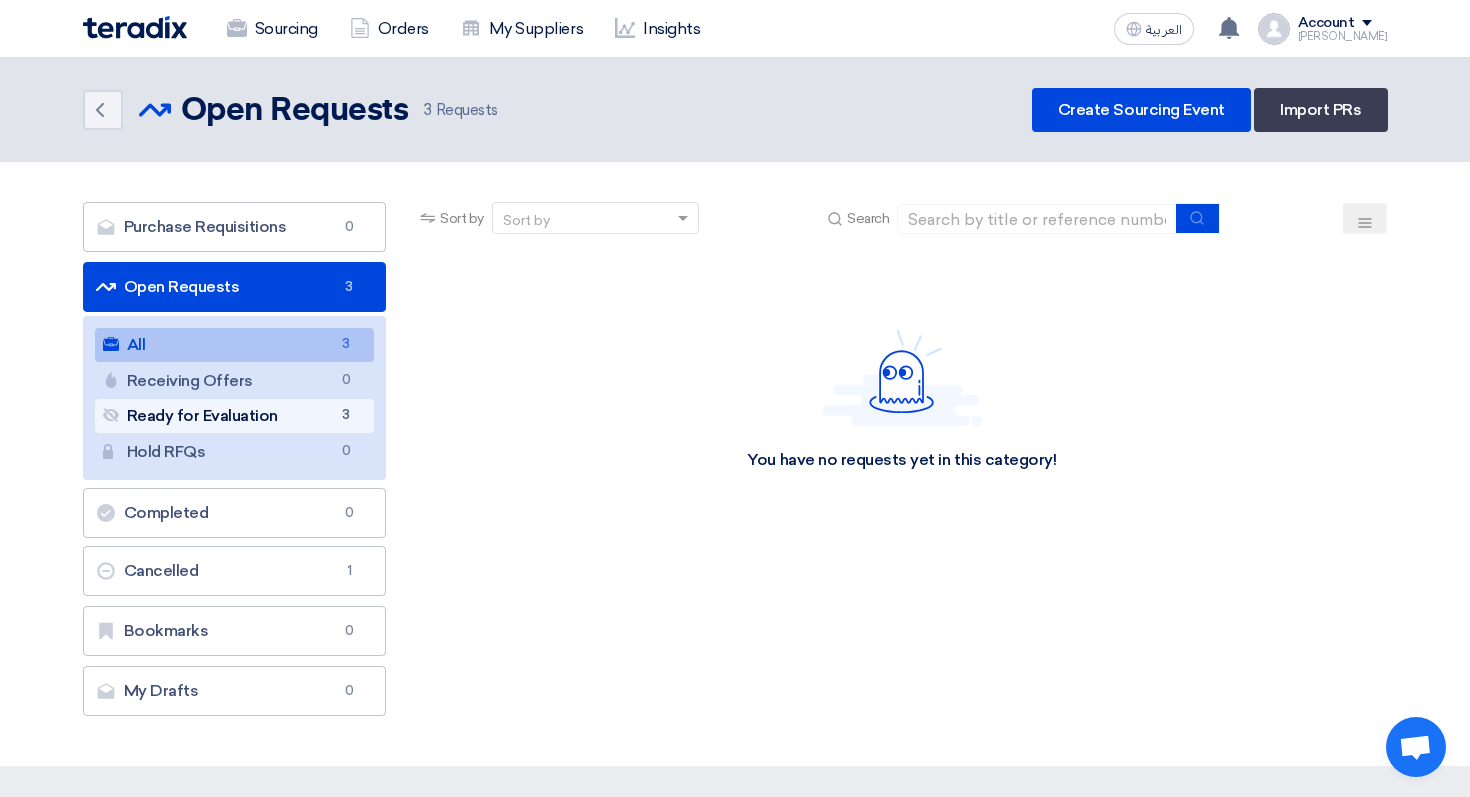 click on "Ready for Evaluation
Ready for Evaluation
3" 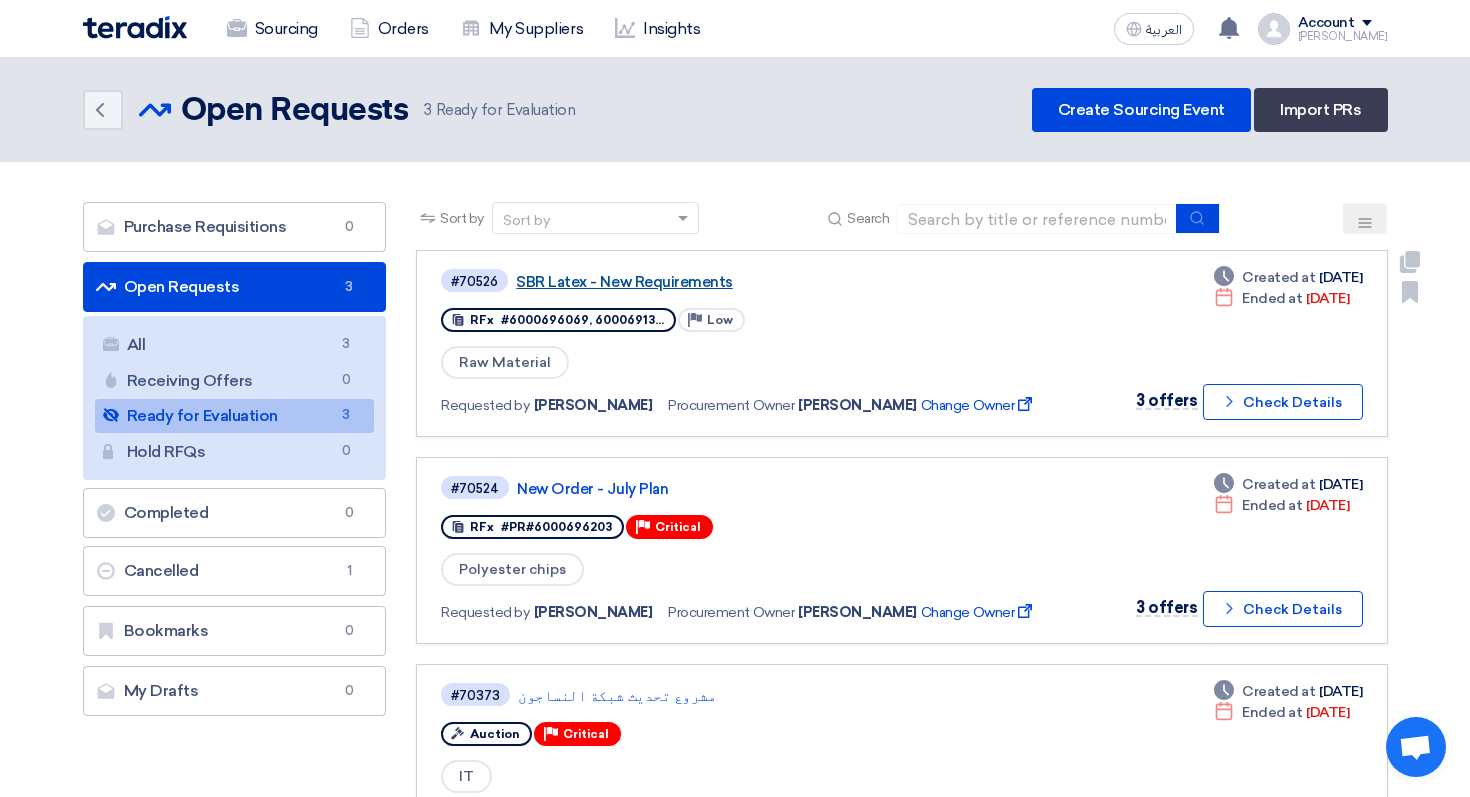 click on "SBR Latex - New Requirements" 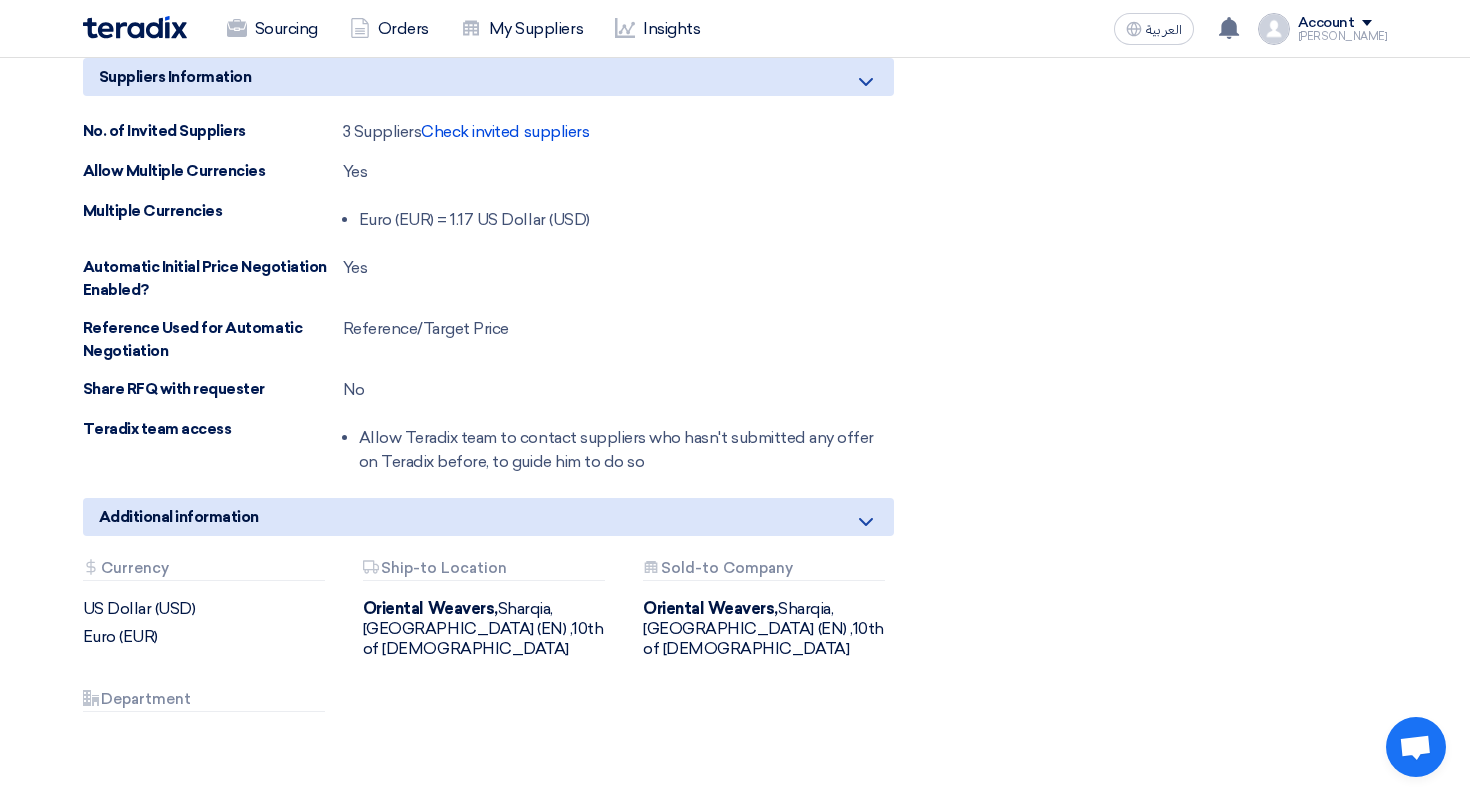 scroll, scrollTop: 0, scrollLeft: 0, axis: both 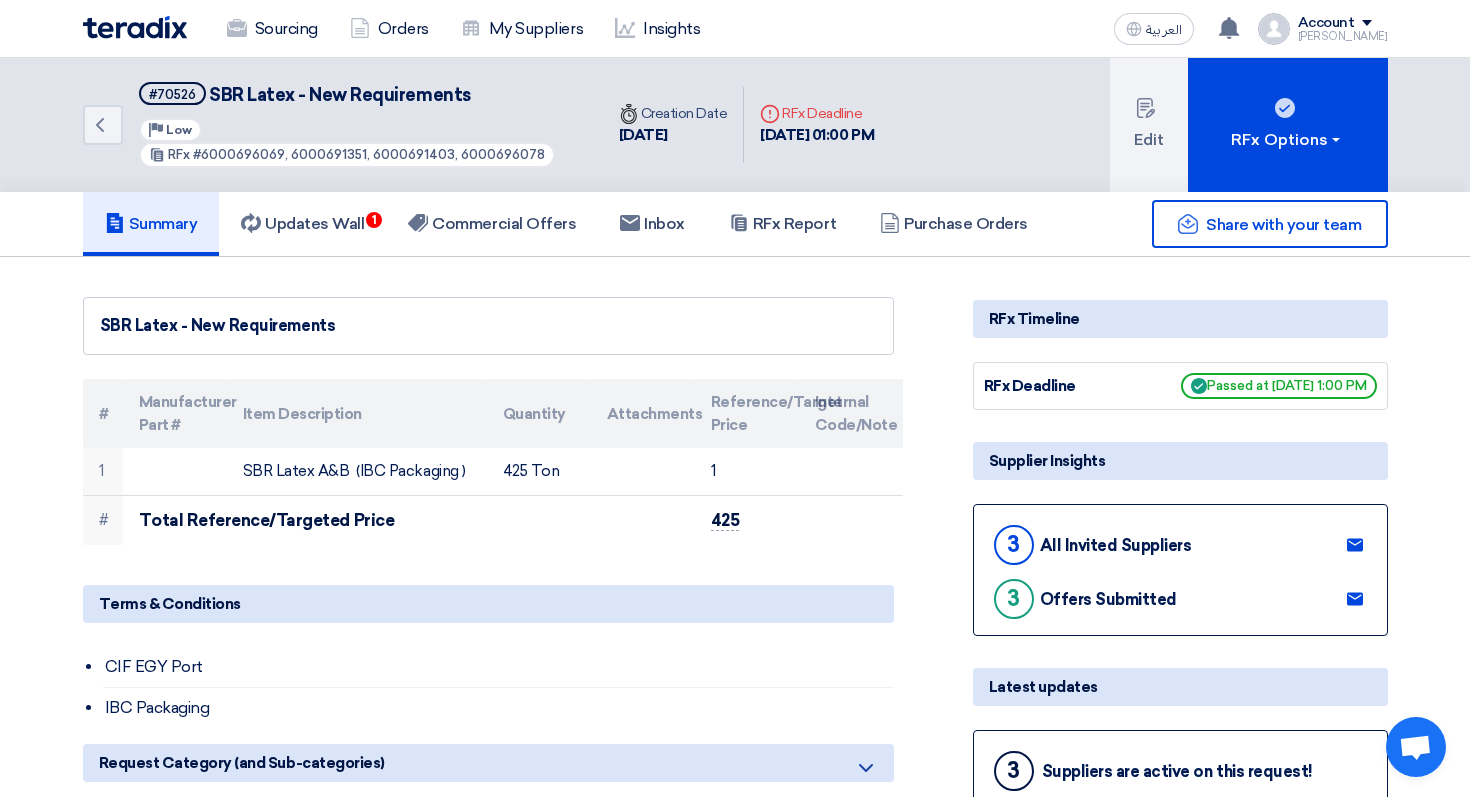 click on "Summary" 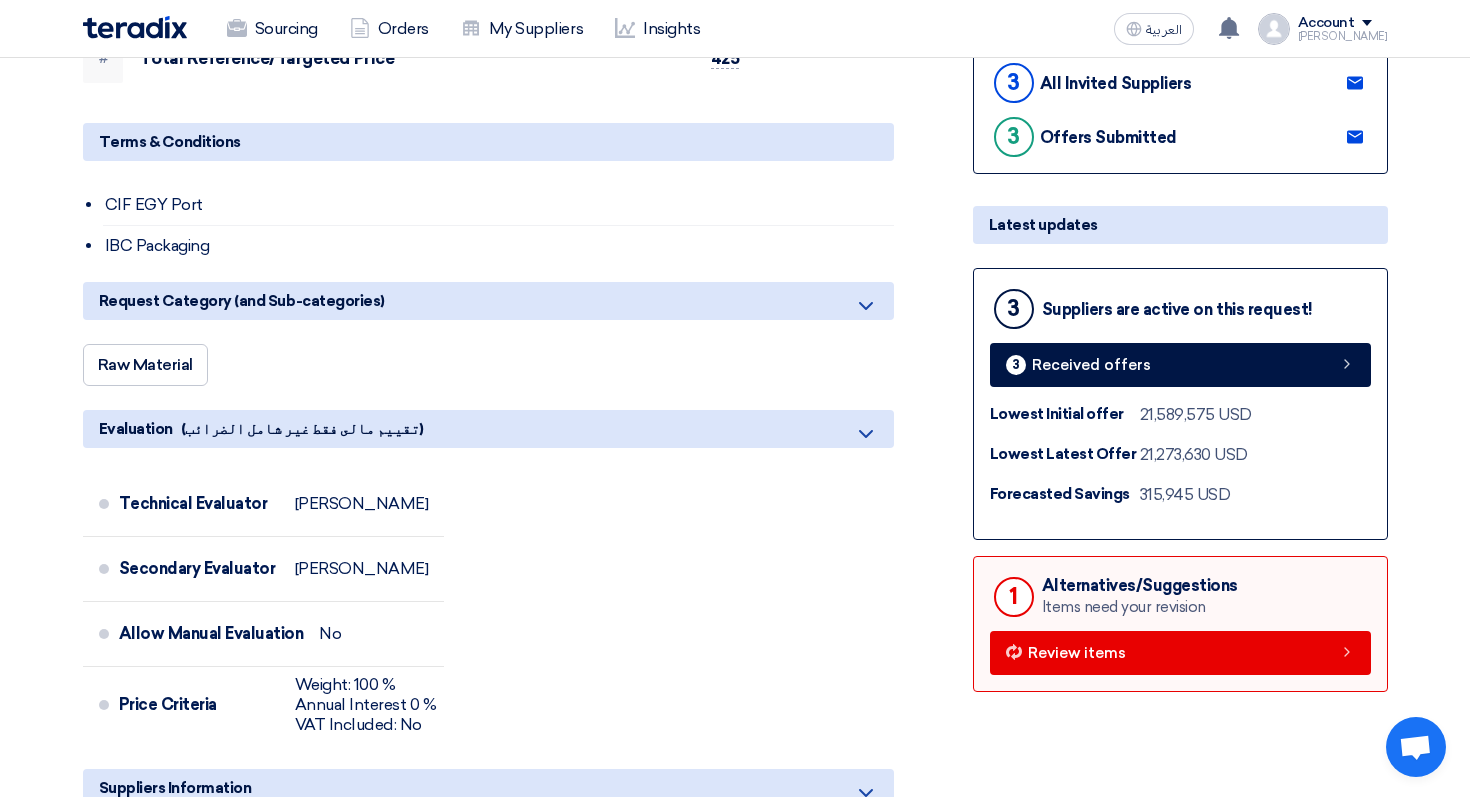 scroll, scrollTop: 0, scrollLeft: 0, axis: both 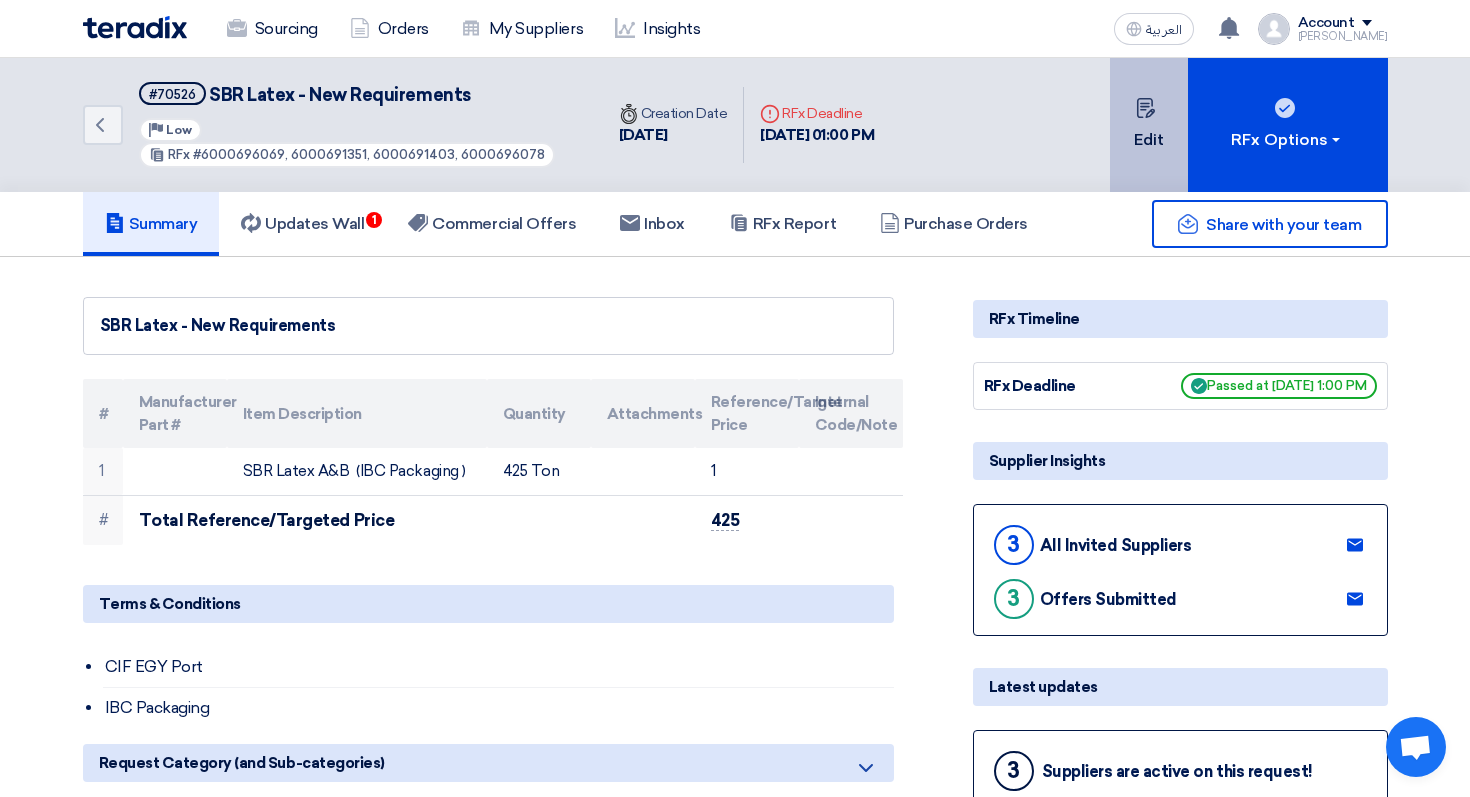 click on "Edit" 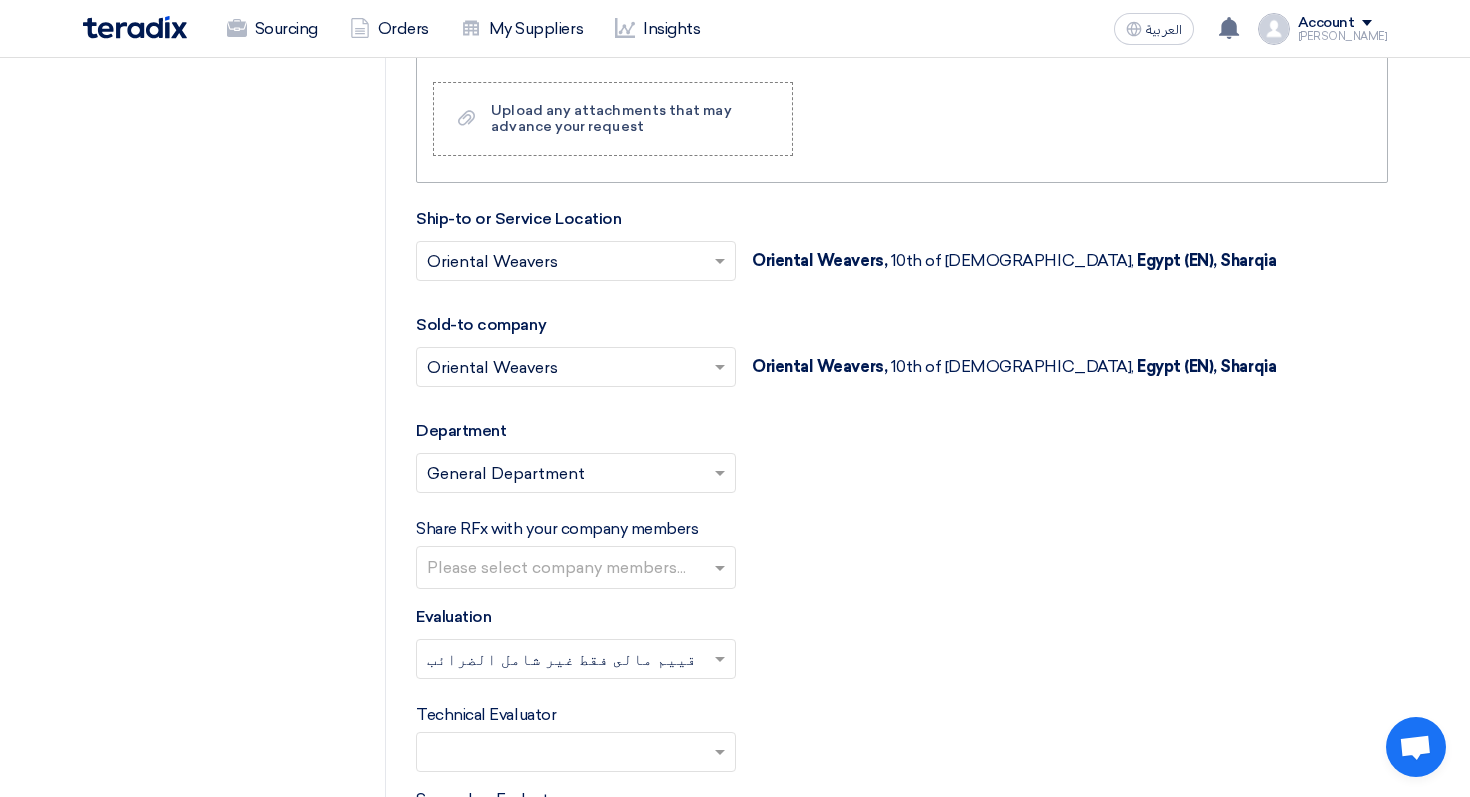 scroll, scrollTop: 921, scrollLeft: 0, axis: vertical 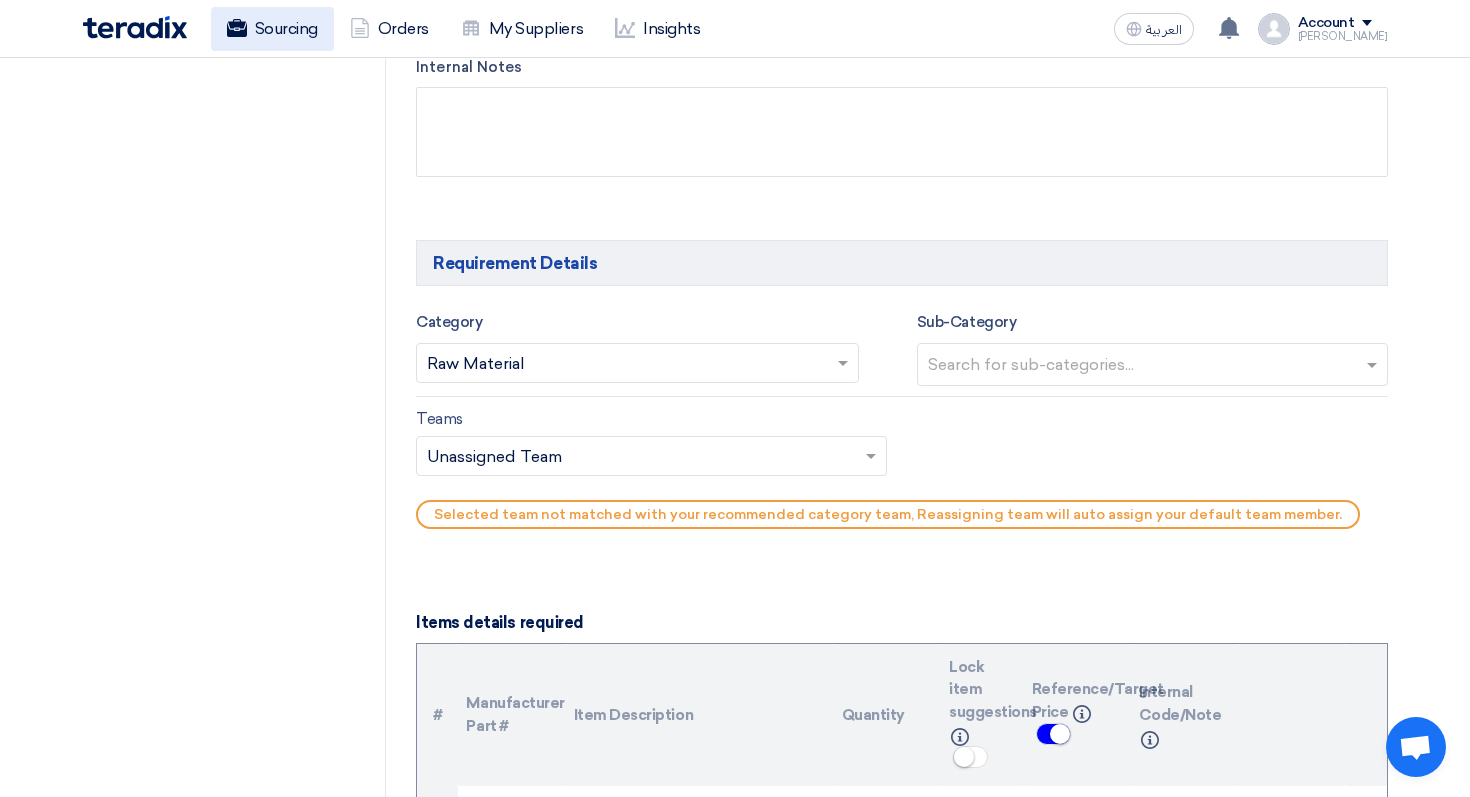 click on "Sourcing" 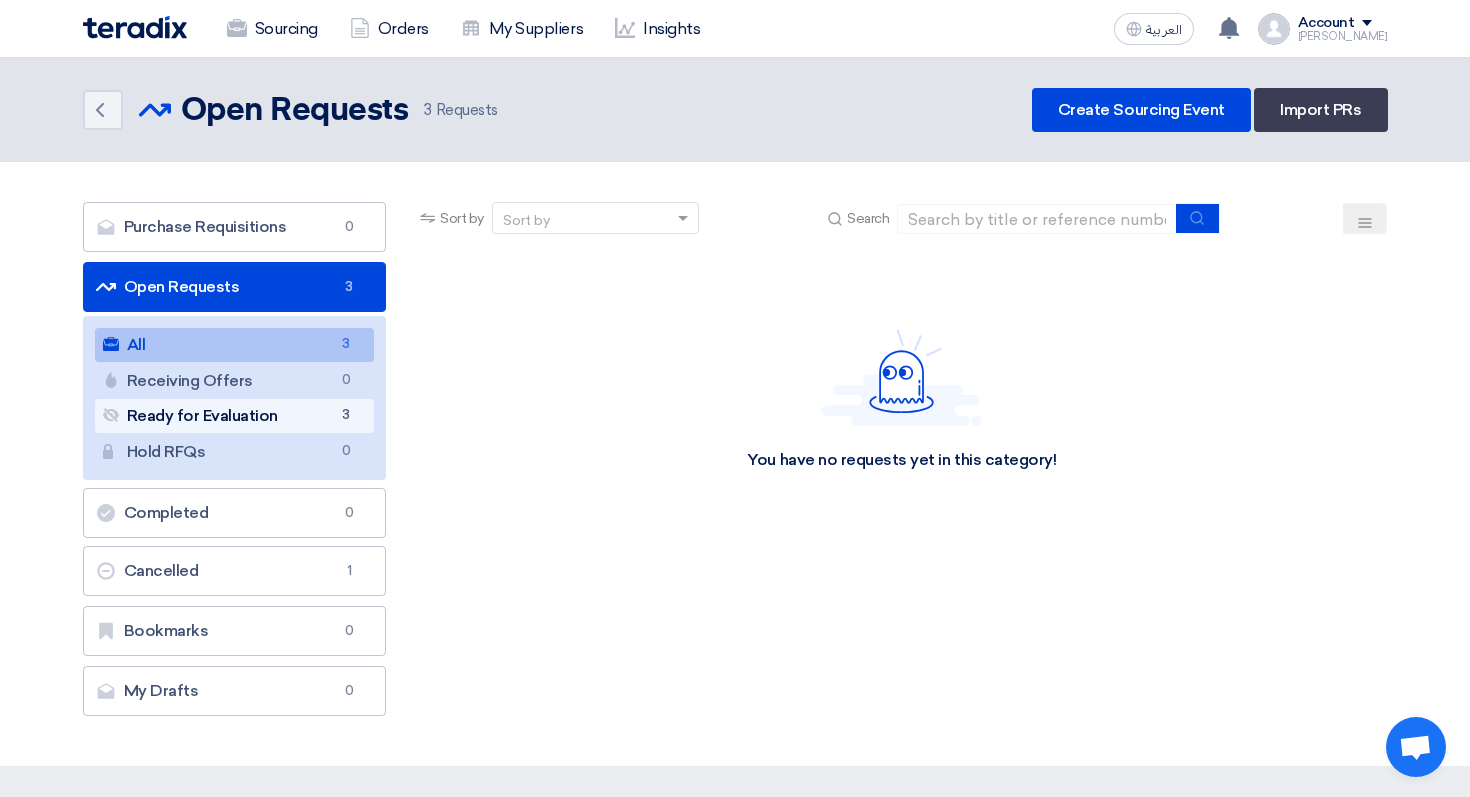 click on "Ready for Evaluation
Ready for Evaluation
3" 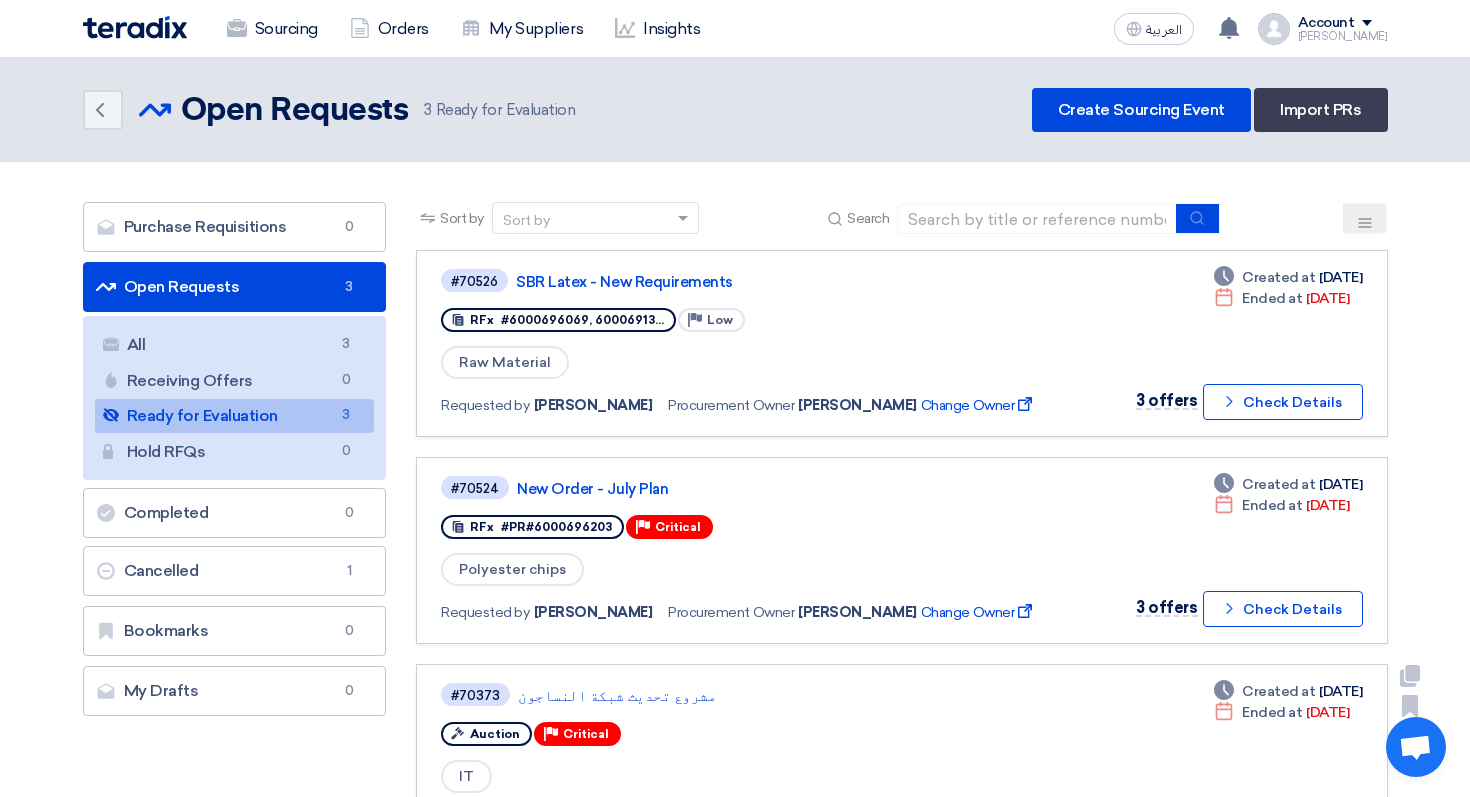 click on "#70373
مشروع تحديث شبكة النساجون" 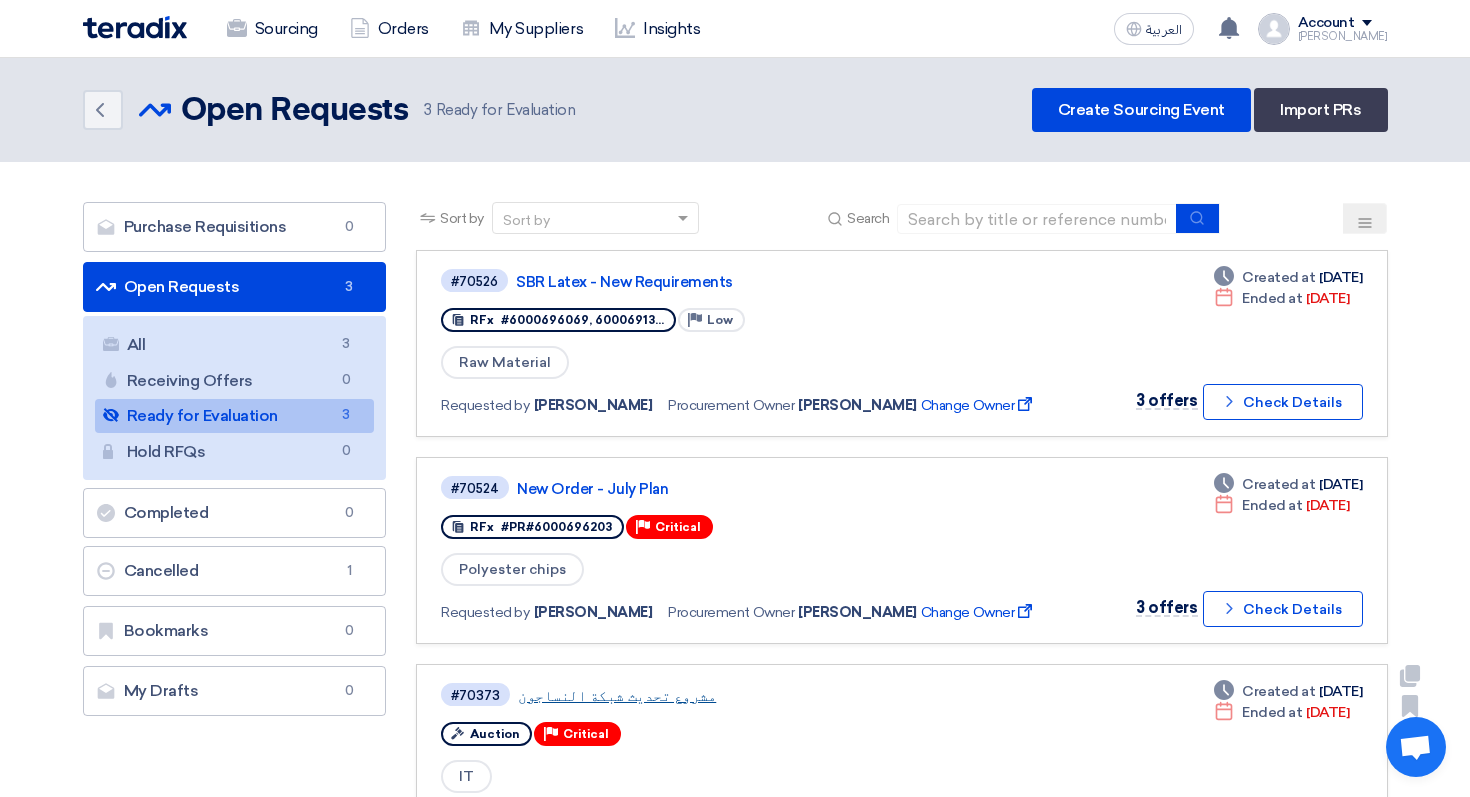 click on "مشروع تحديث شبكة النساجون" 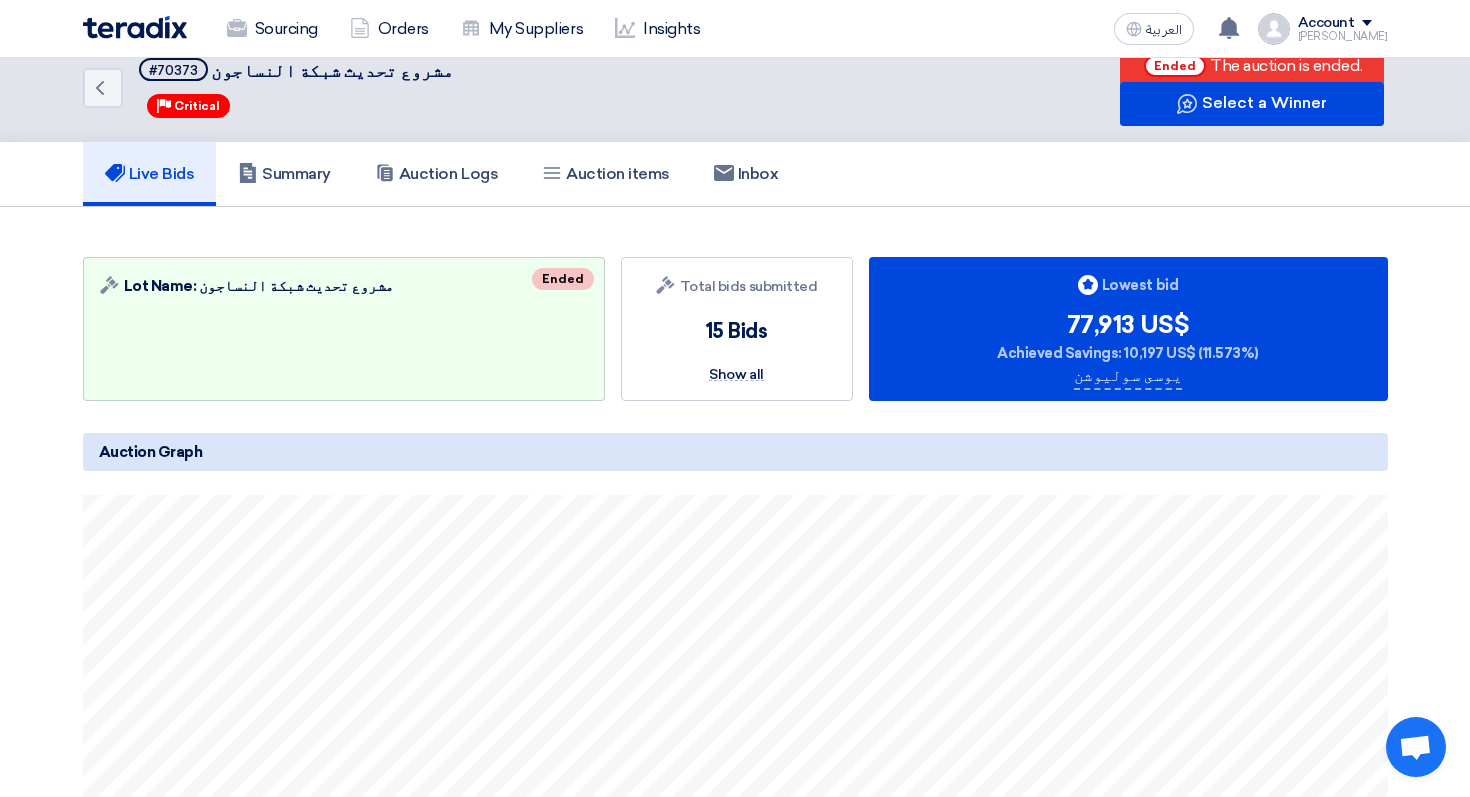 scroll, scrollTop: 0, scrollLeft: 0, axis: both 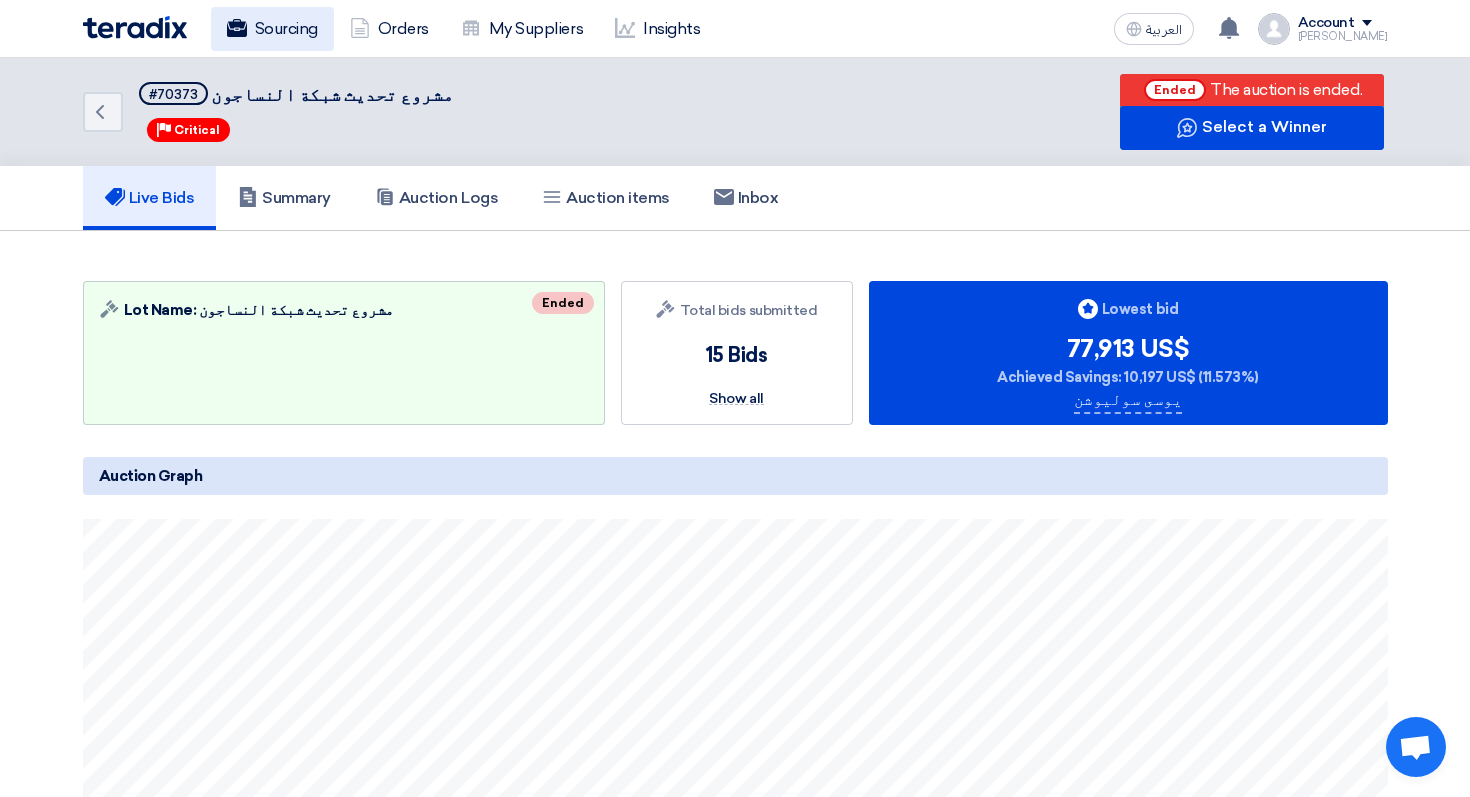 click on "Sourcing" 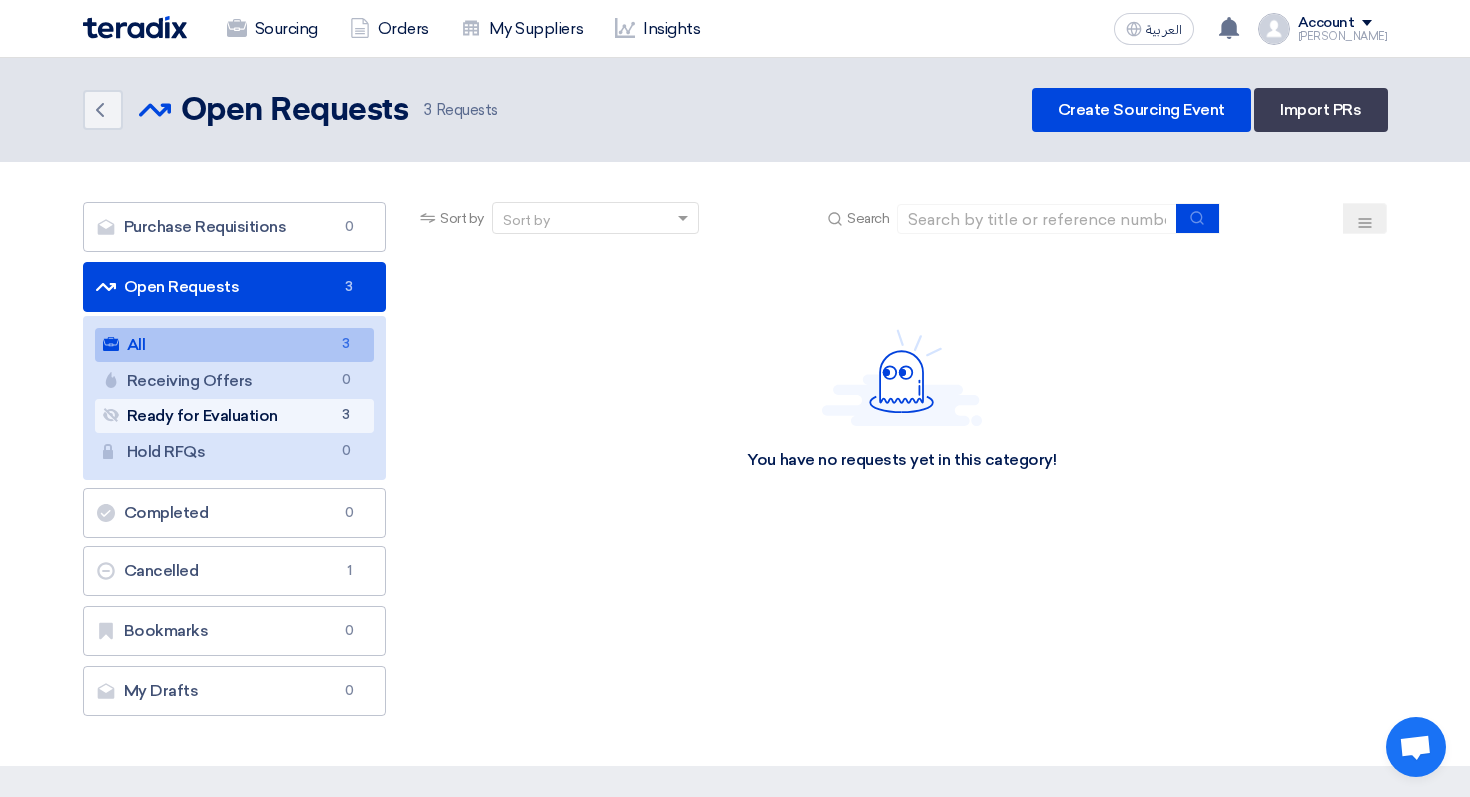 click on "Ready for Evaluation
Ready for Evaluation
3" 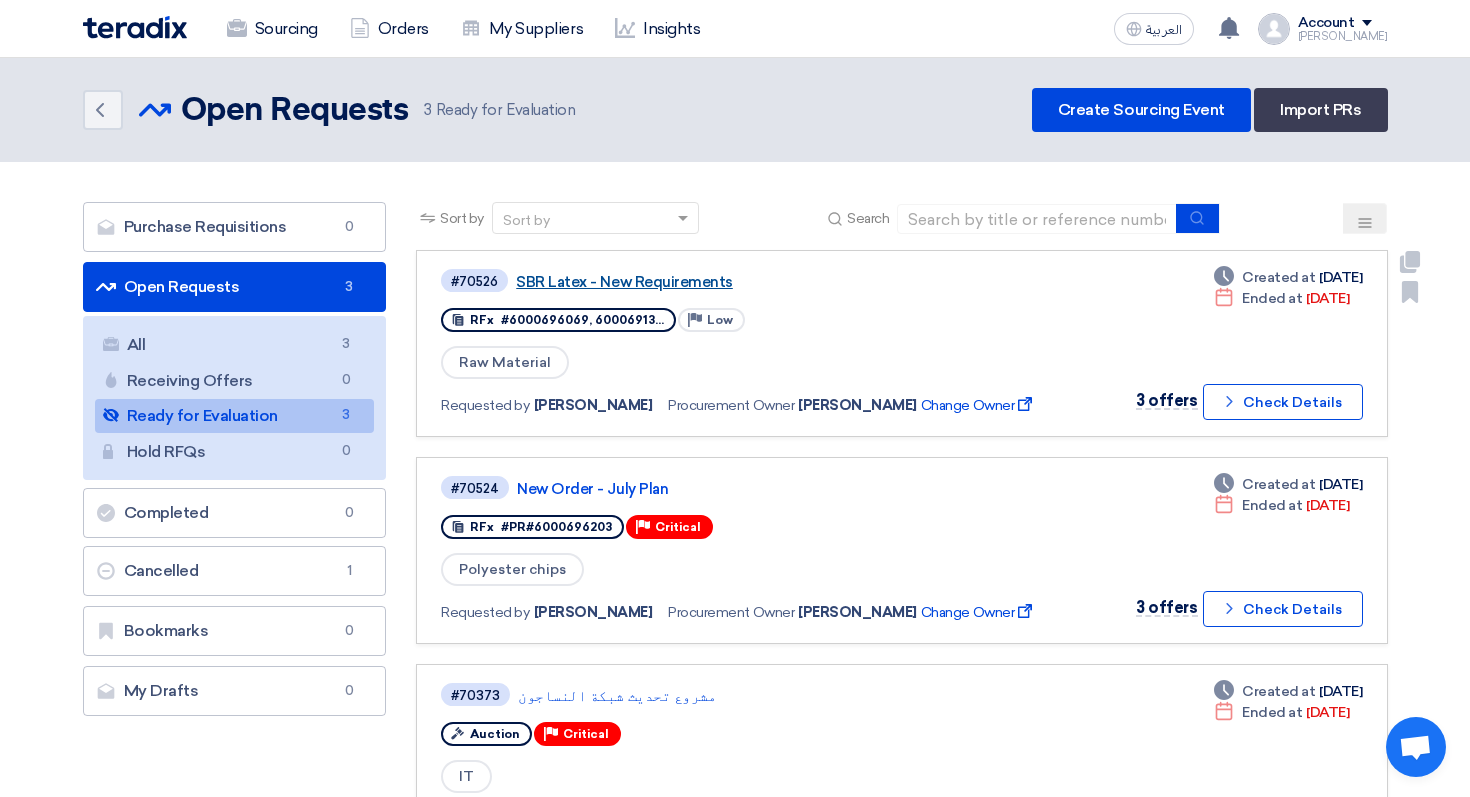 click on "SBR Latex - New Requirements" 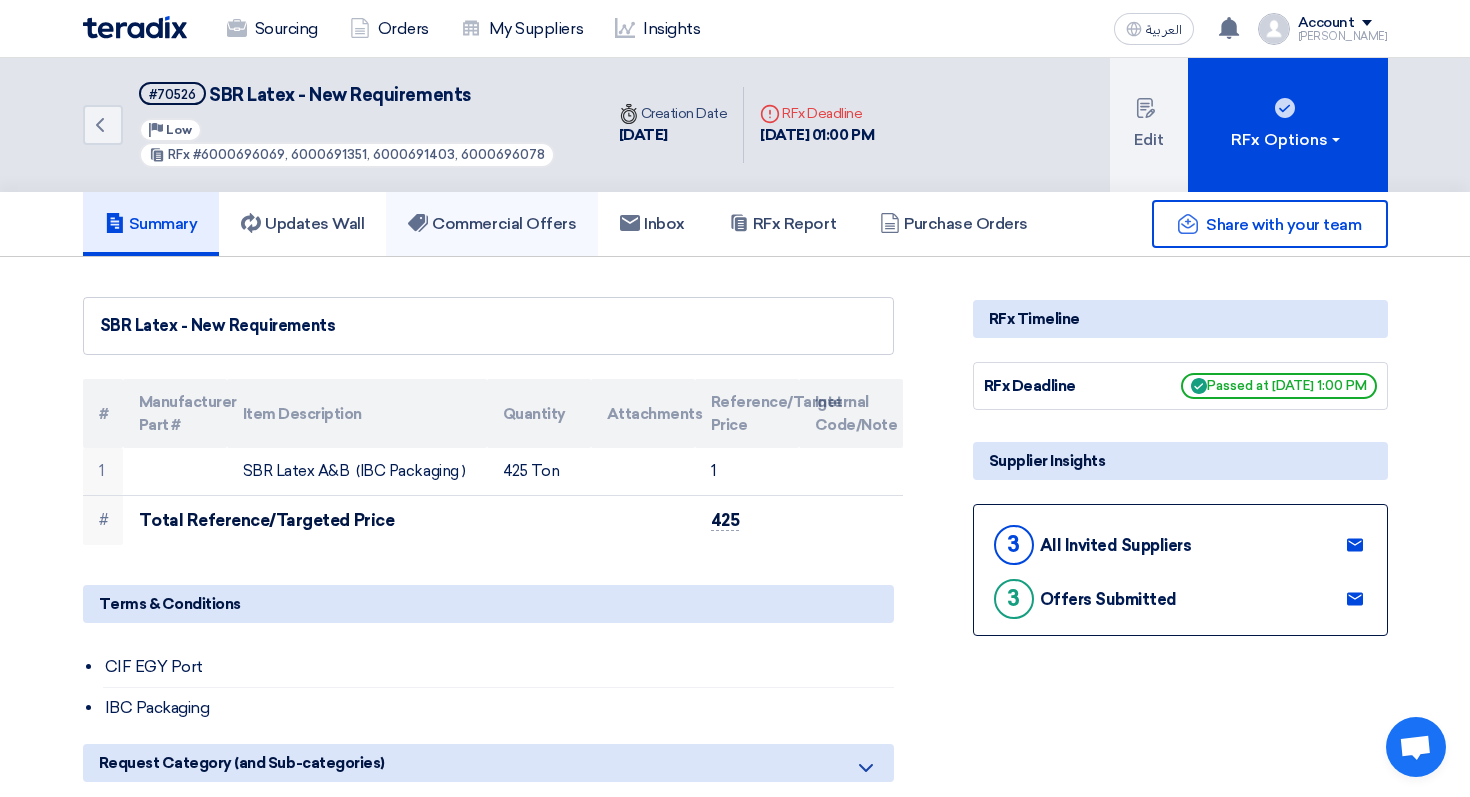 click on "Commercial Offers" 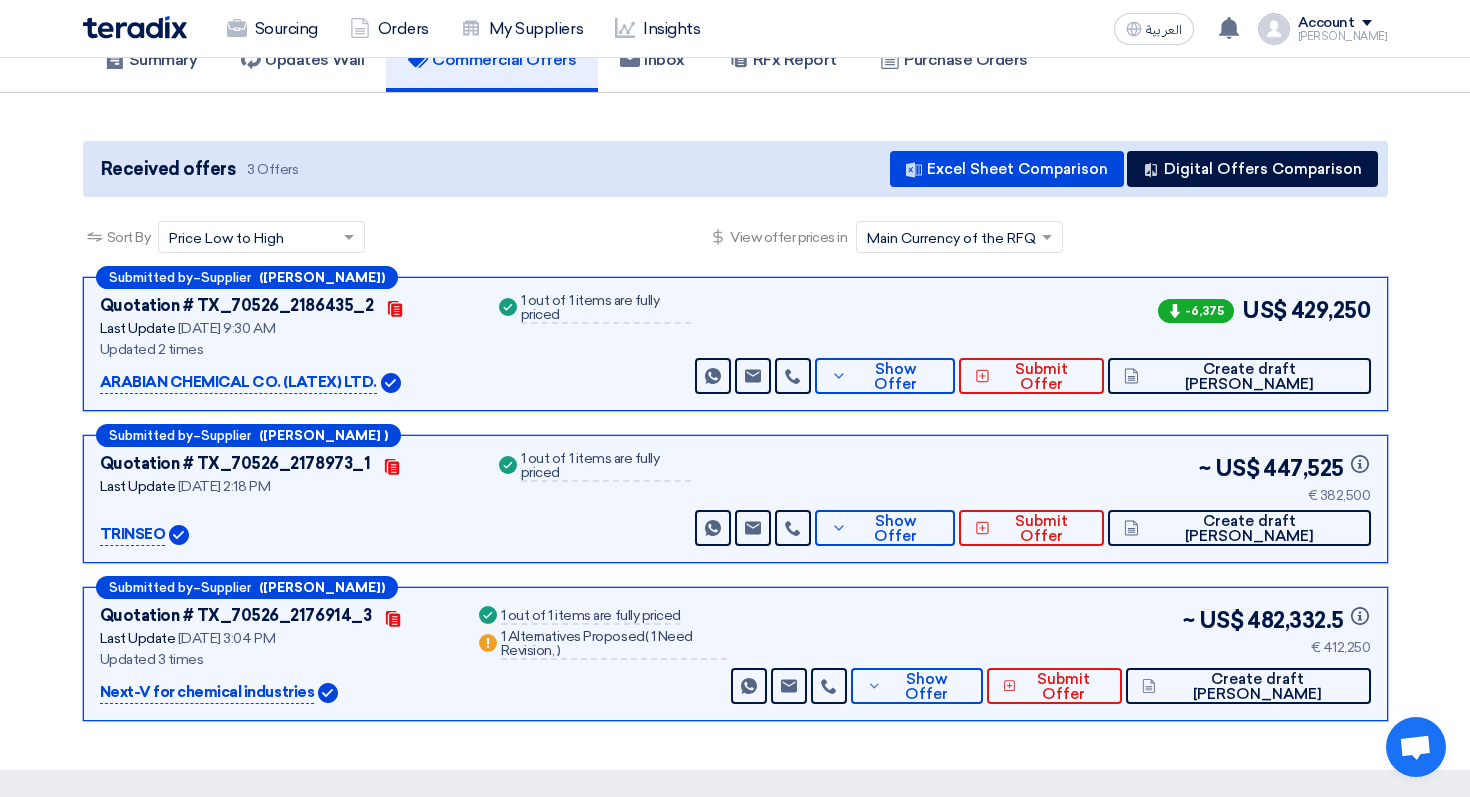 scroll, scrollTop: 171, scrollLeft: 0, axis: vertical 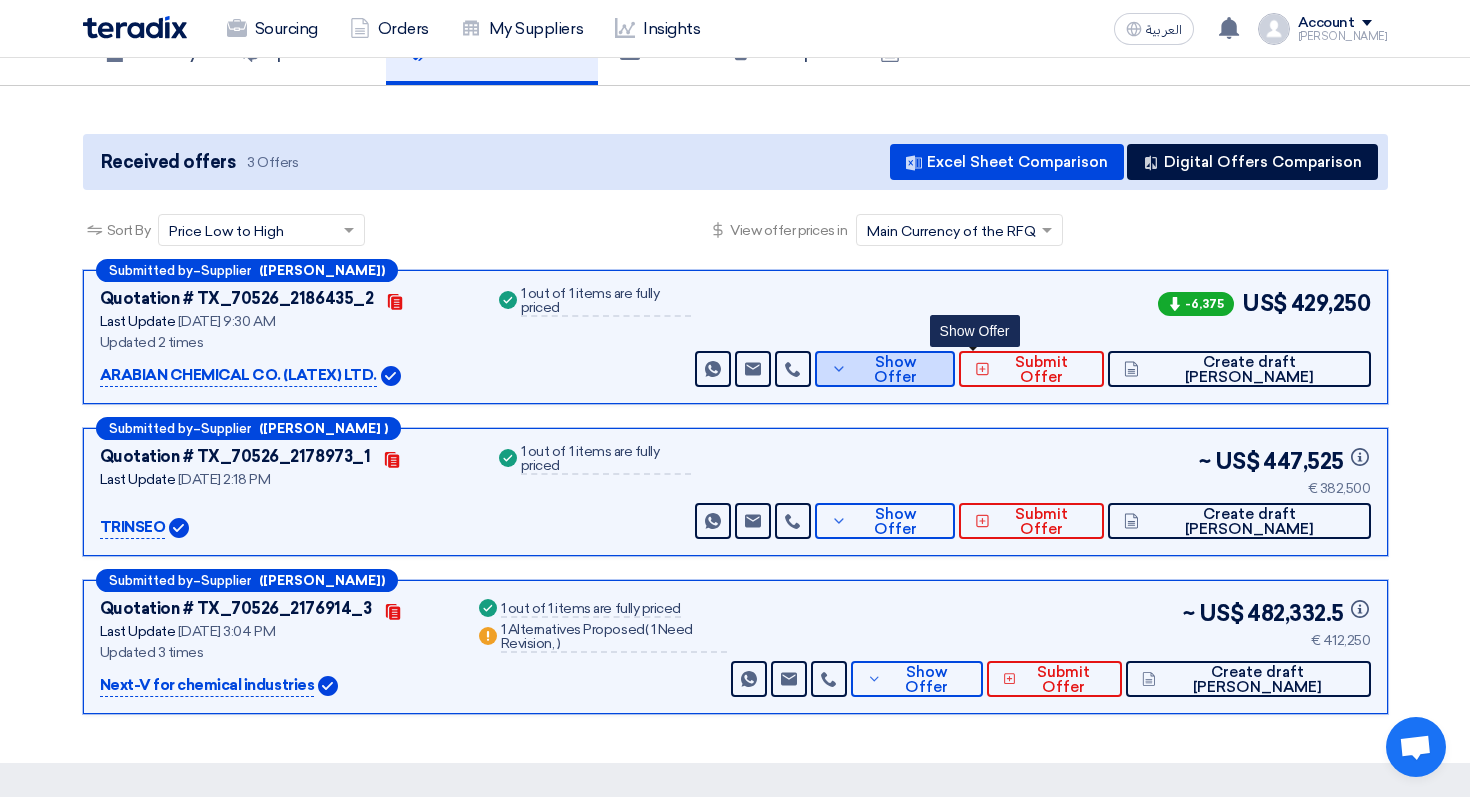 click on "Show Offer" at bounding box center (885, 369) 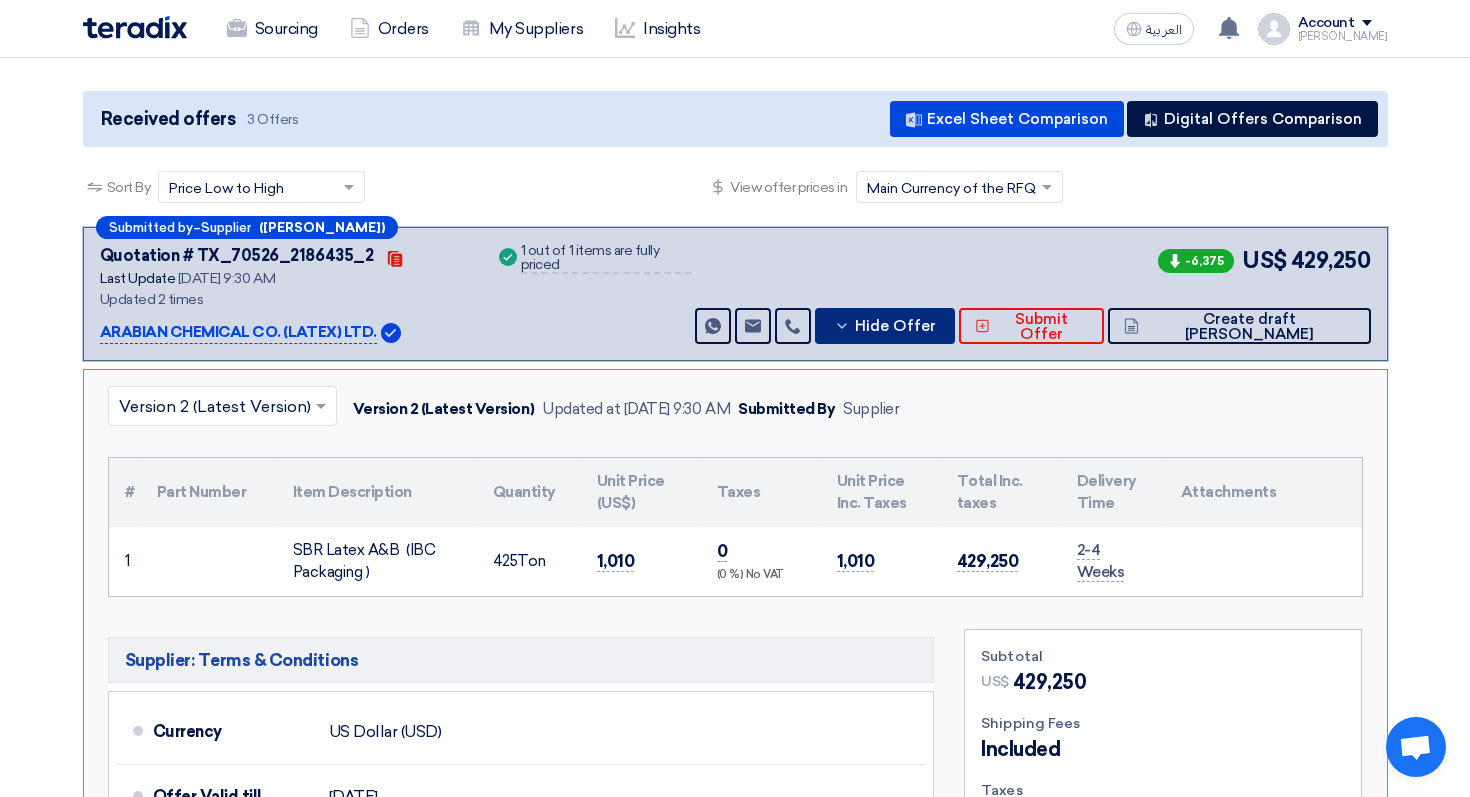 scroll, scrollTop: 216, scrollLeft: 0, axis: vertical 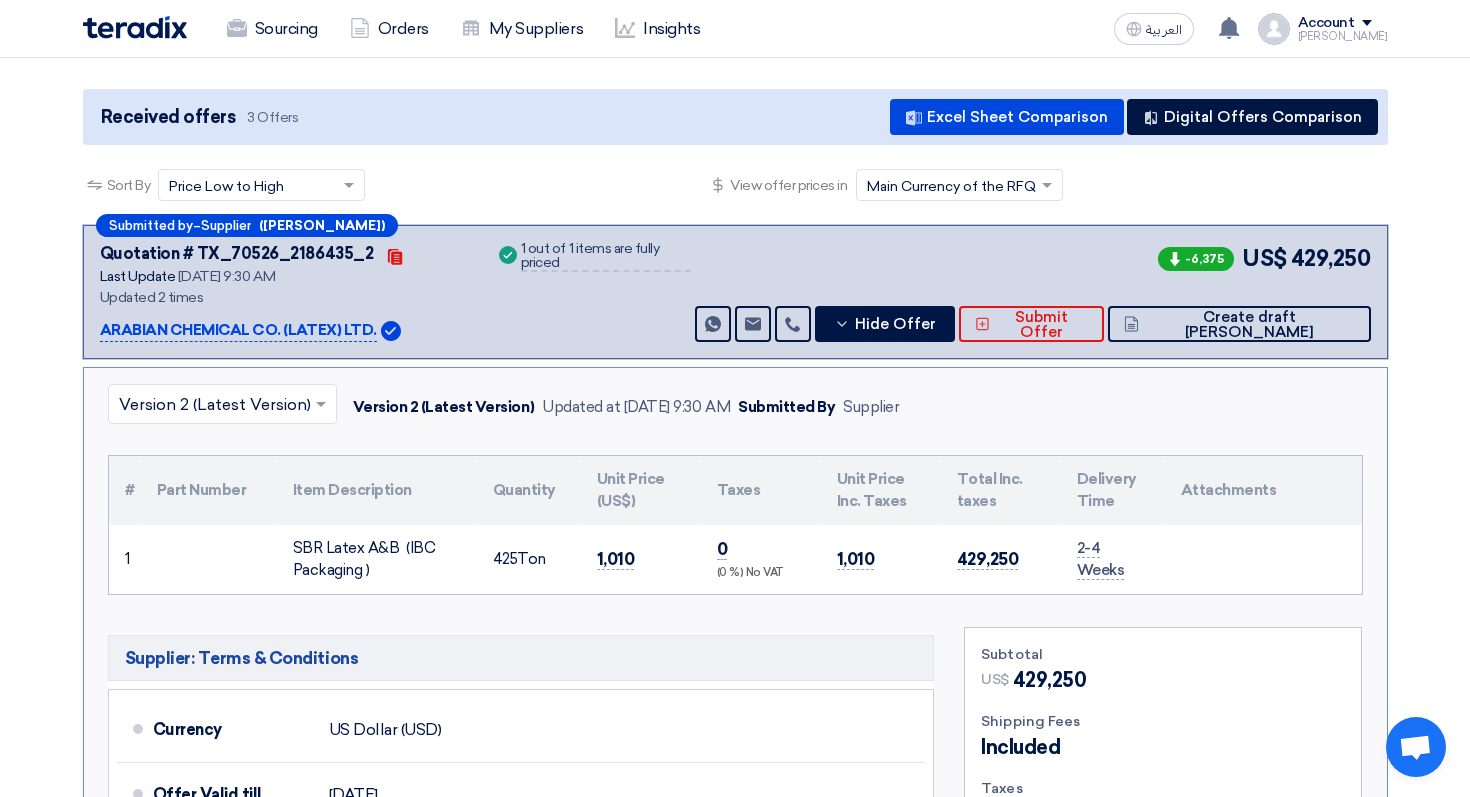 click at bounding box center [212, 406] 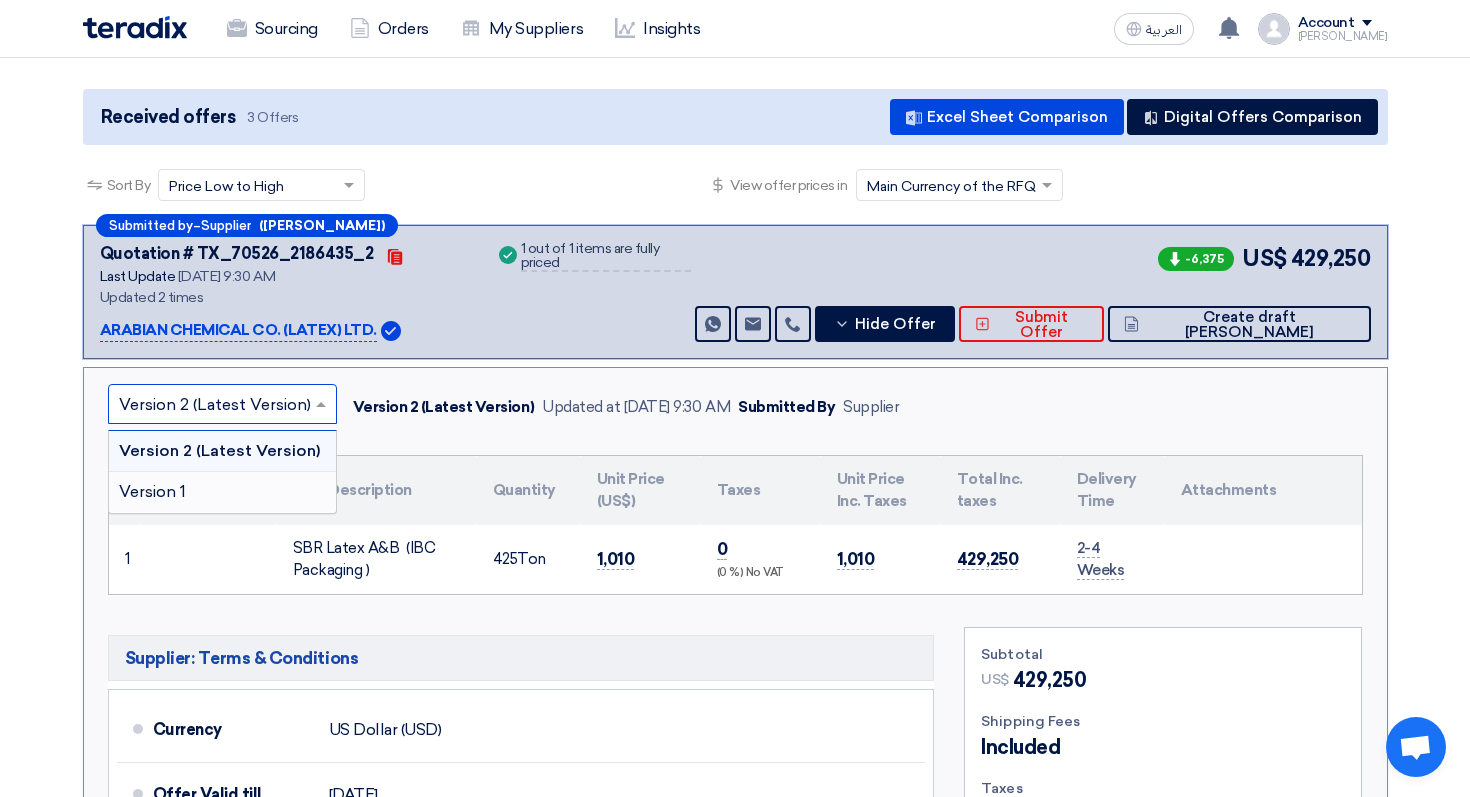 click on "Version 1" at bounding box center [222, 492] 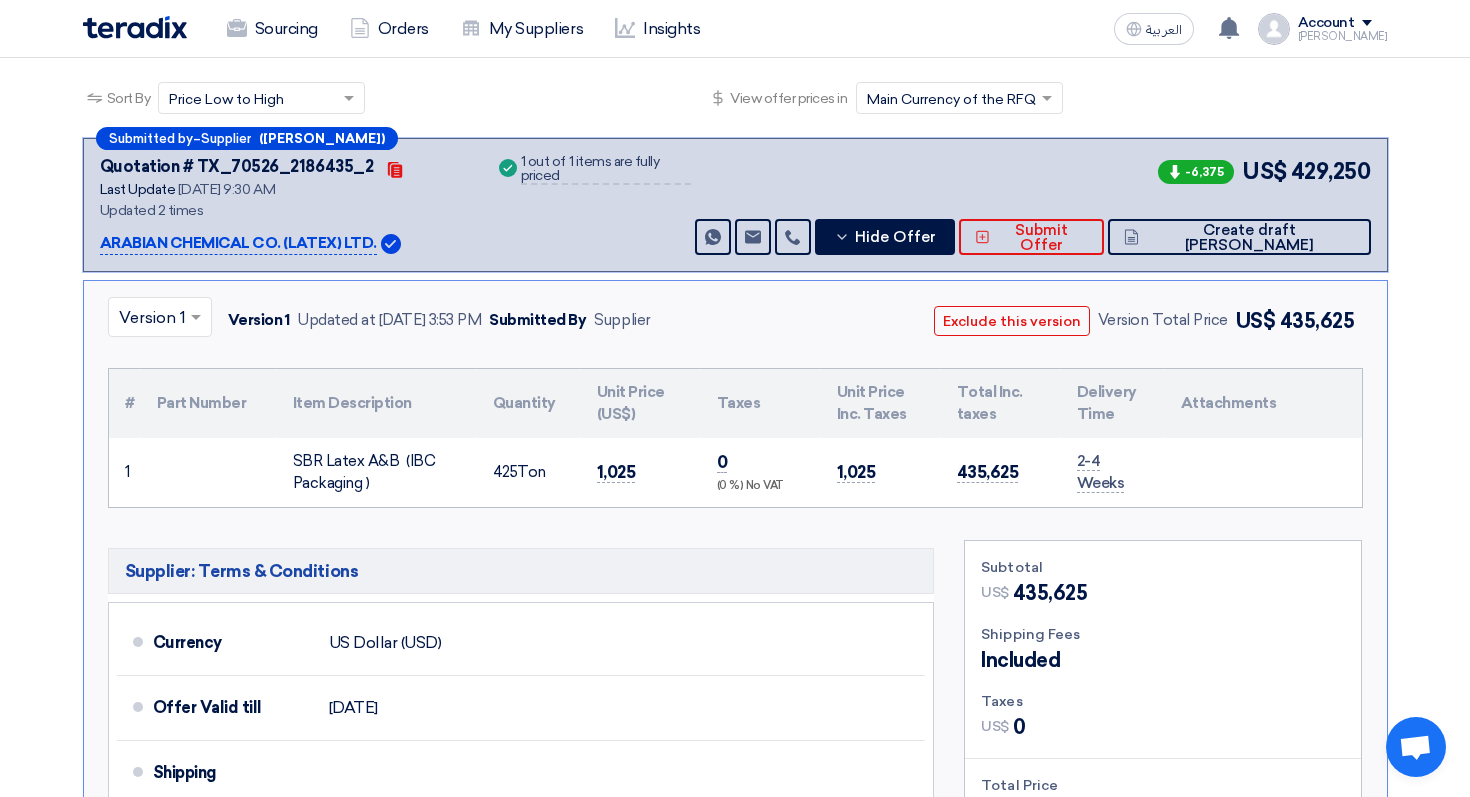 scroll, scrollTop: 0, scrollLeft: 0, axis: both 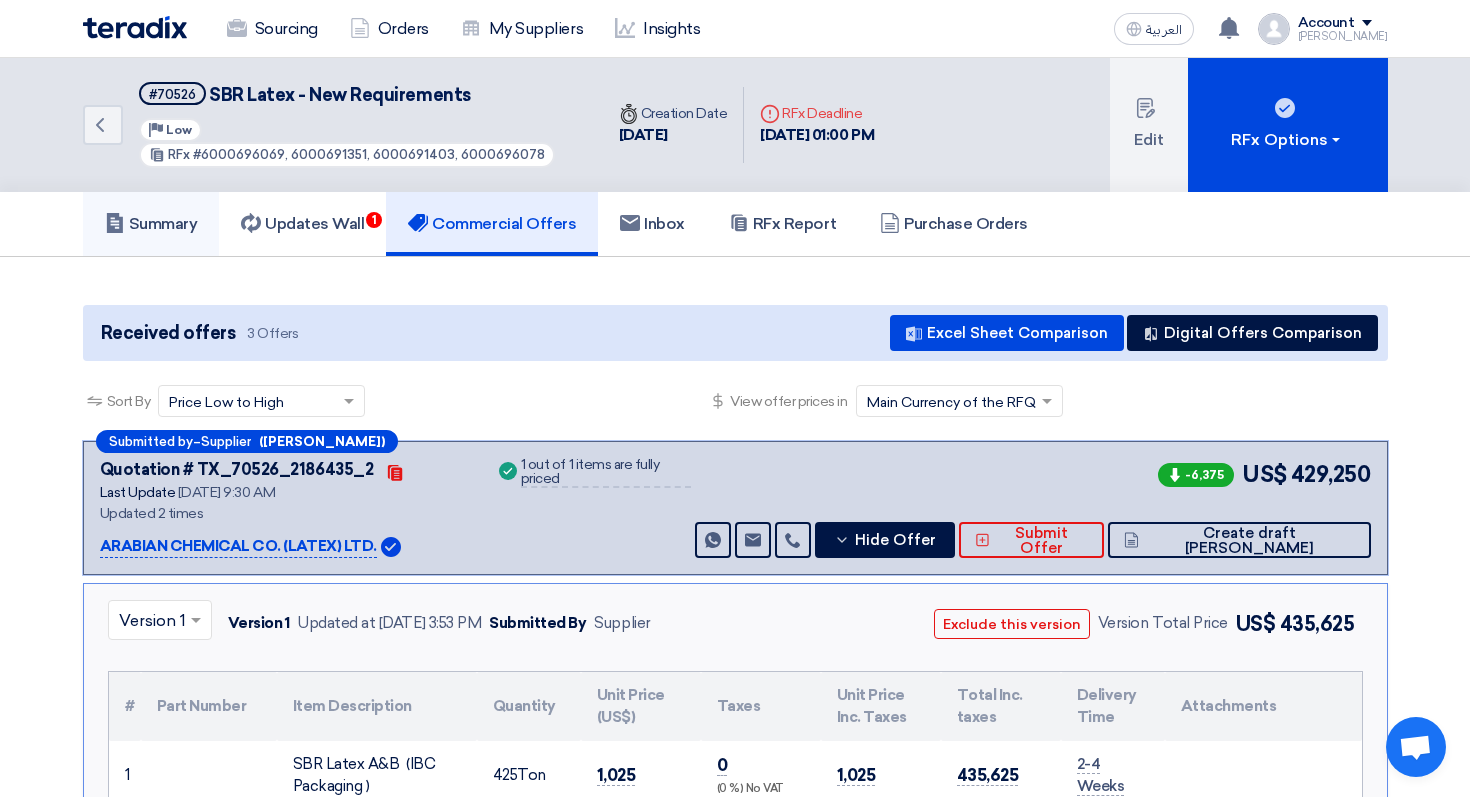click on "Summary" 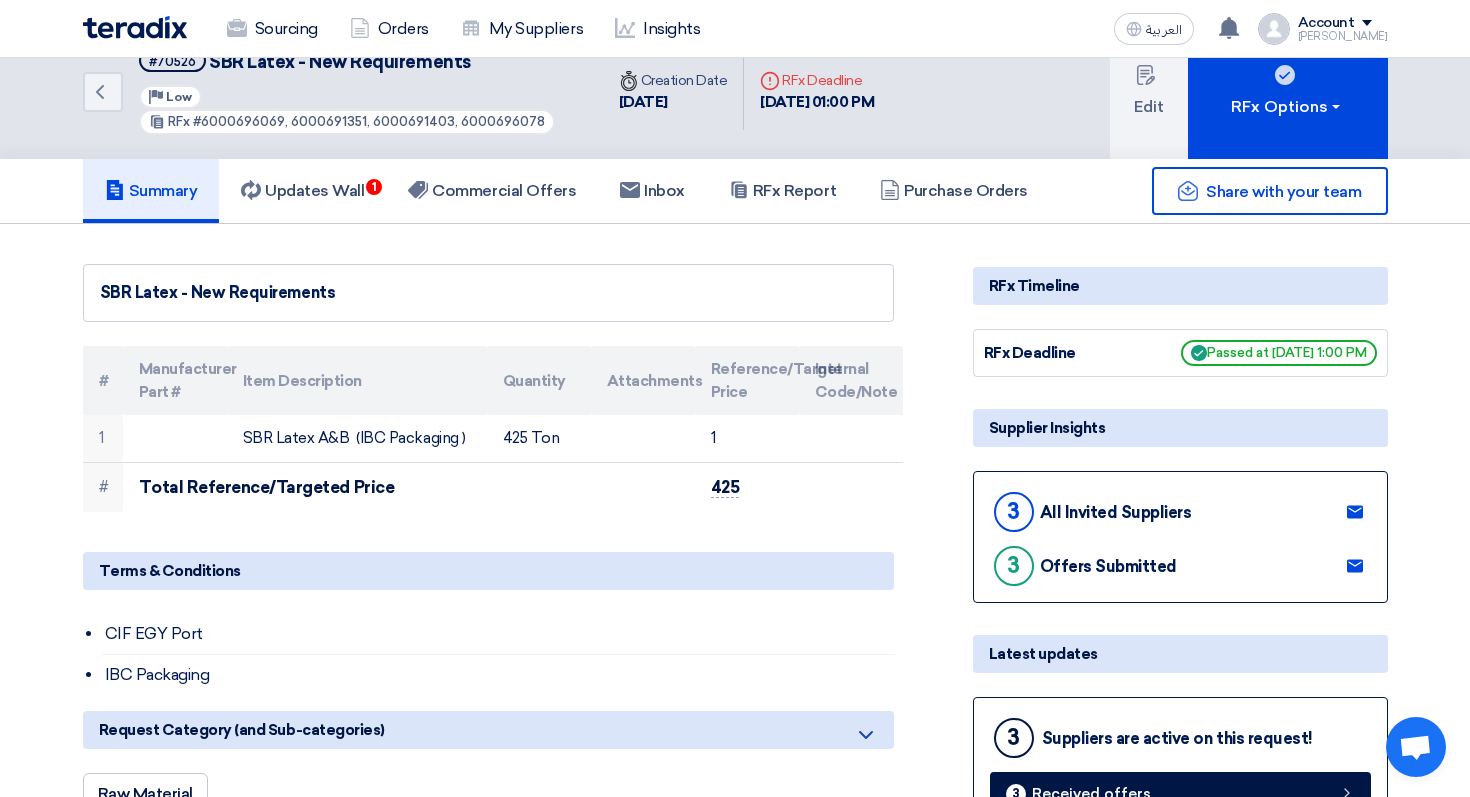 scroll, scrollTop: 0, scrollLeft: 0, axis: both 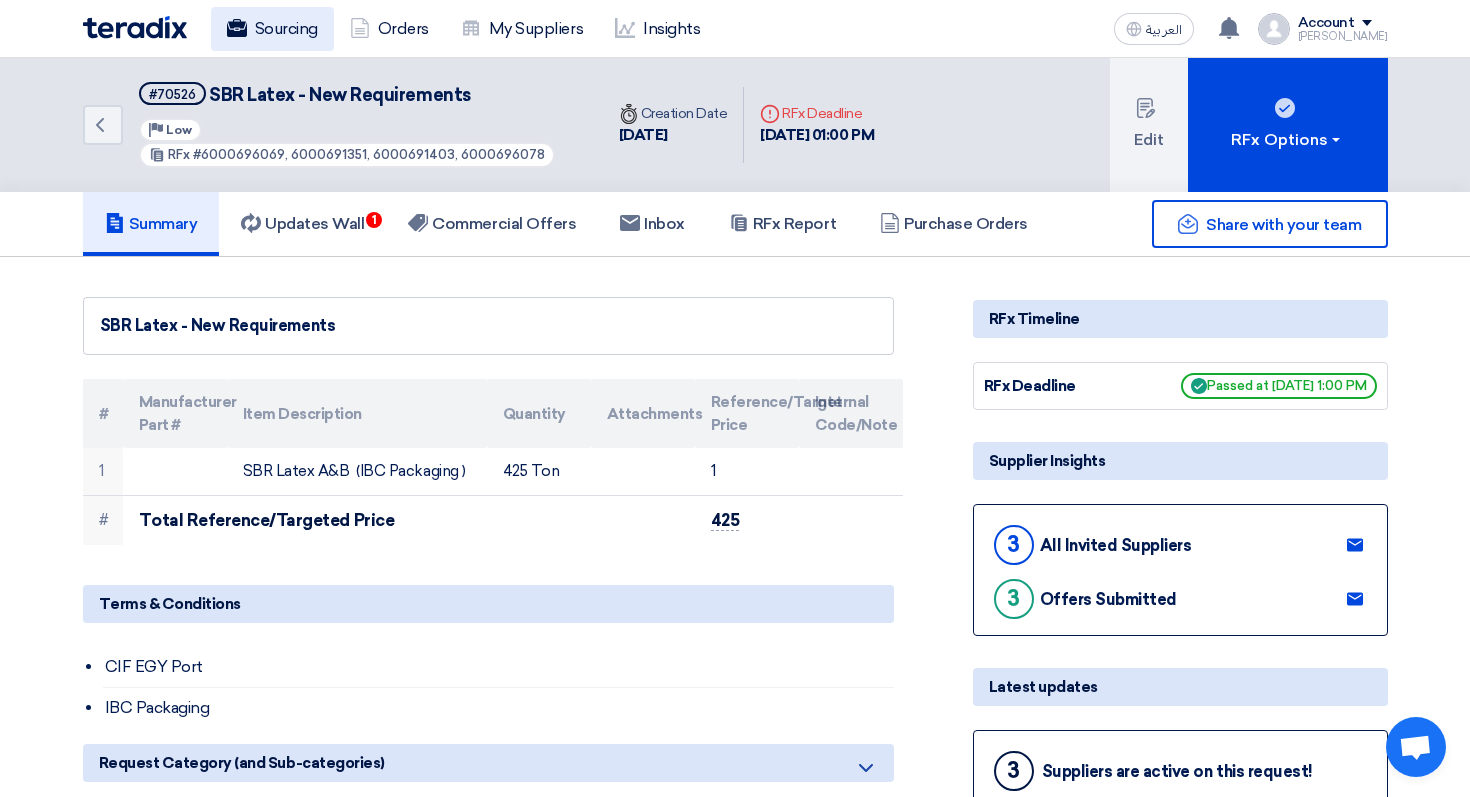 click on "Sourcing" 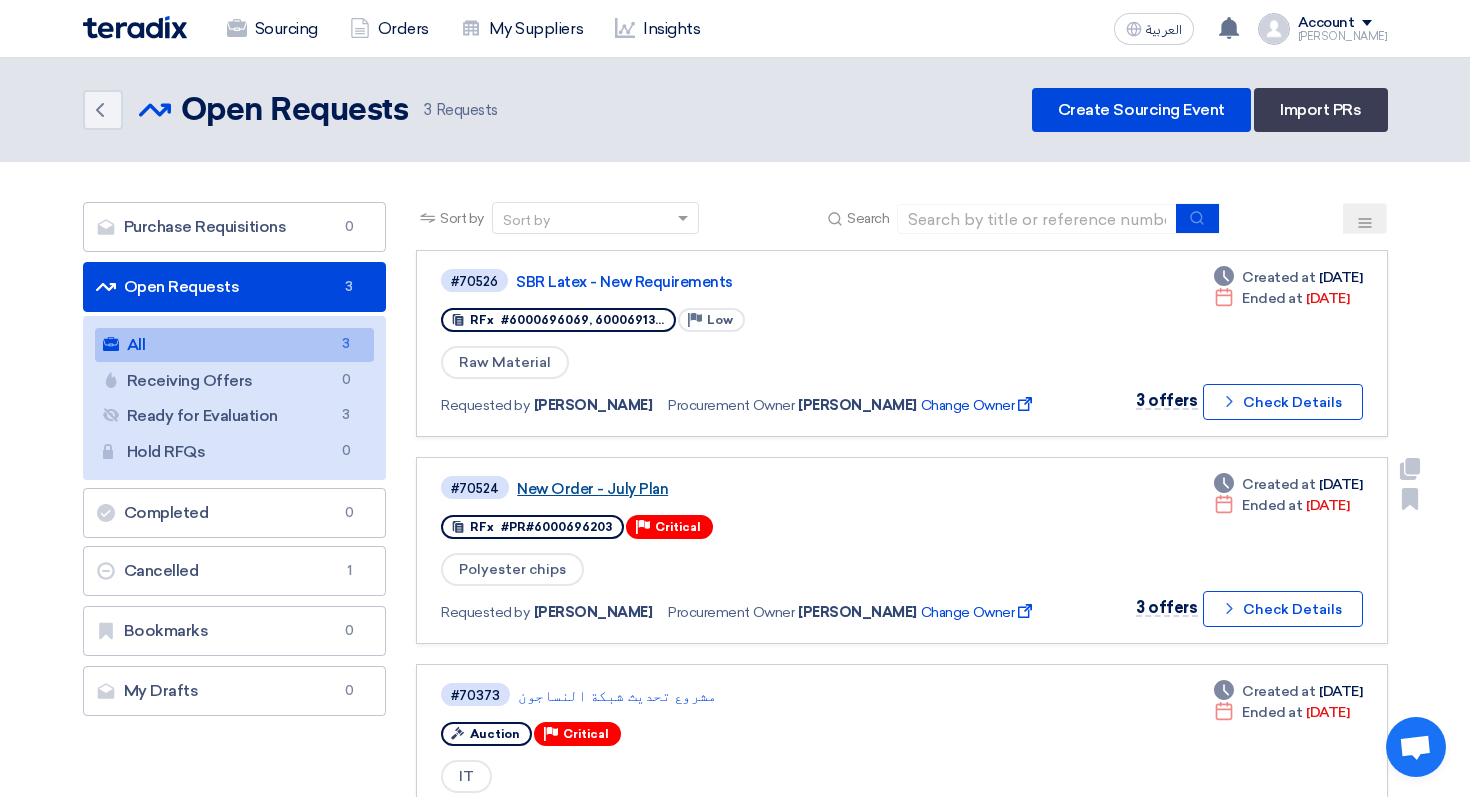 click on "New Order - July Plan" 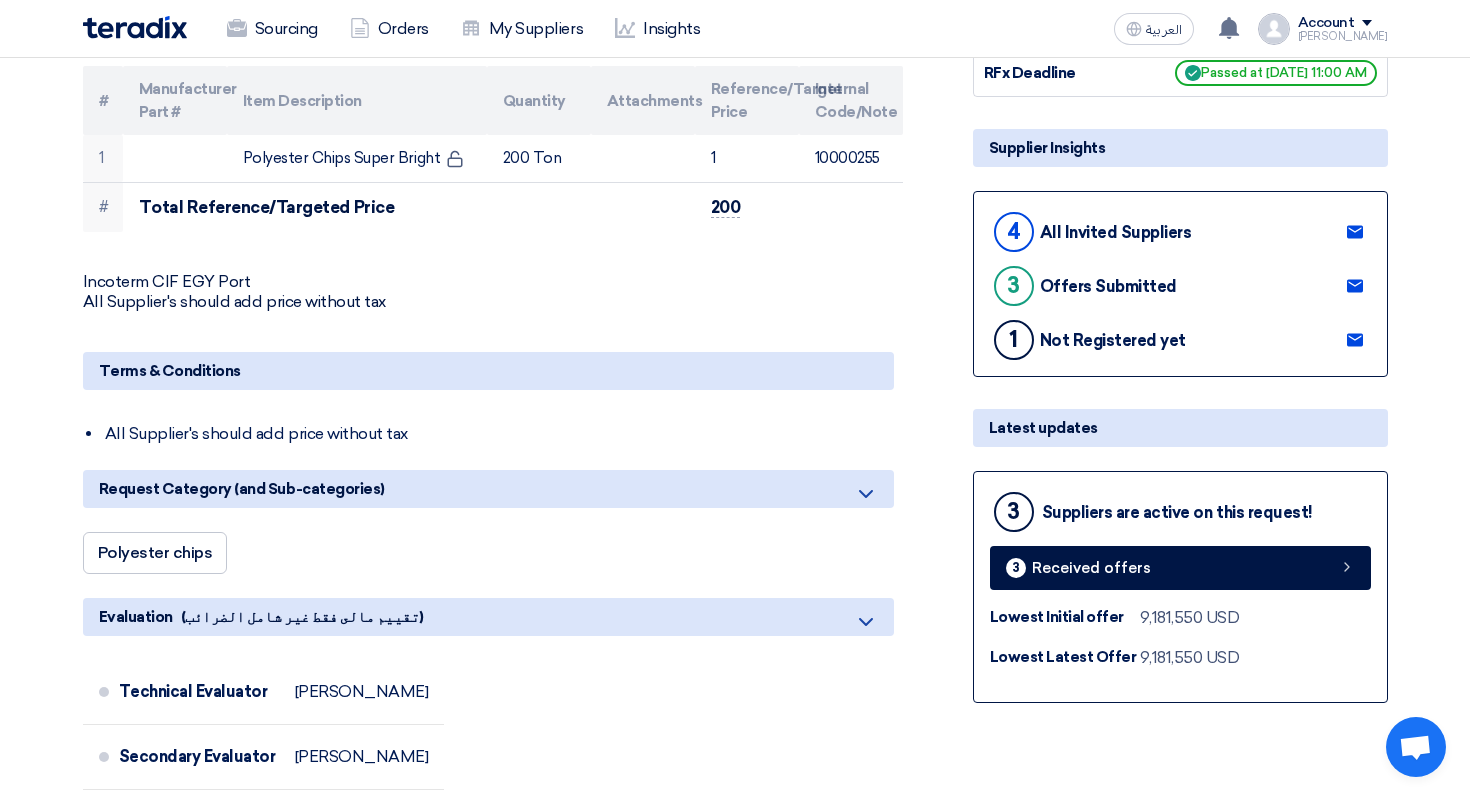 scroll, scrollTop: 0, scrollLeft: 0, axis: both 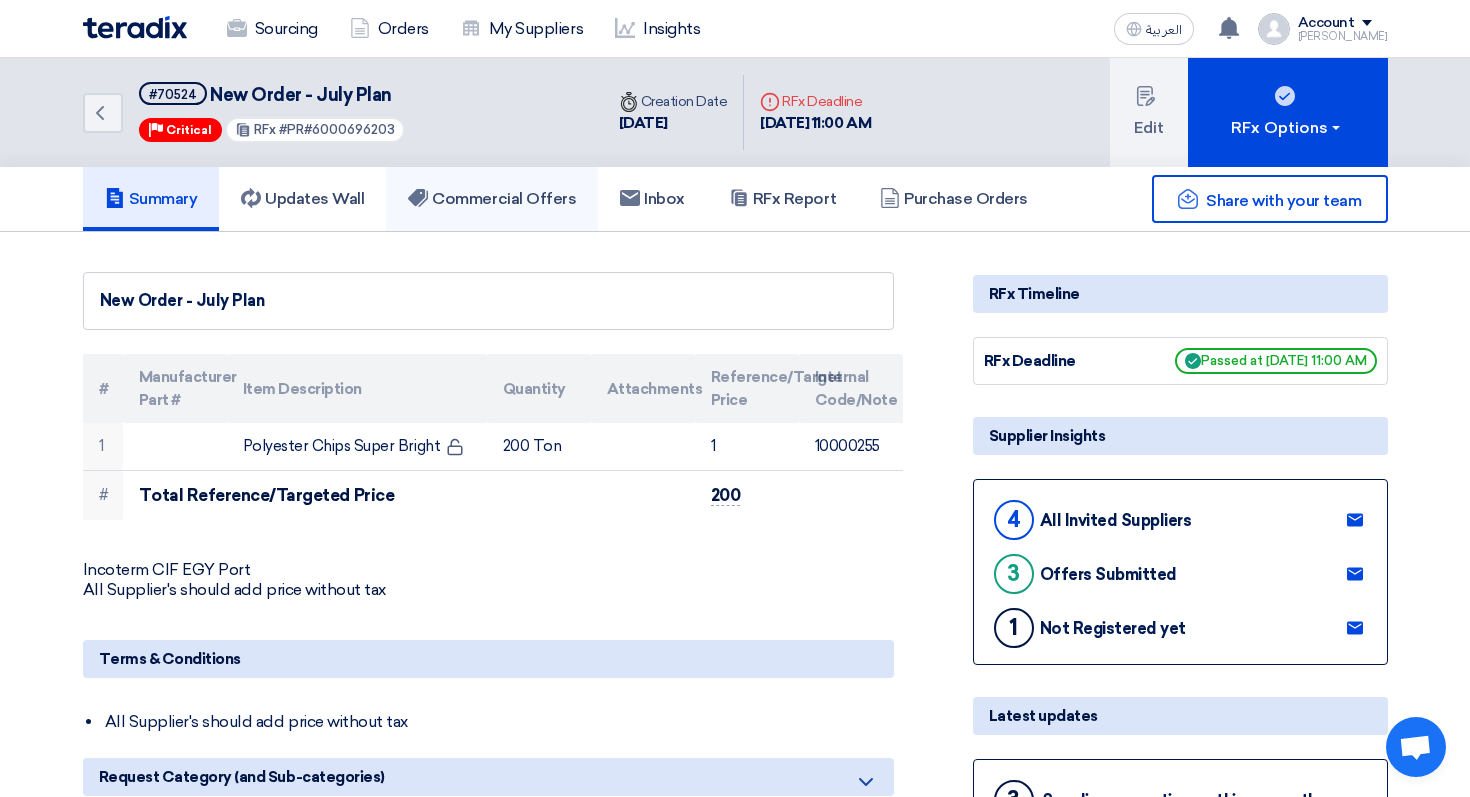 click on "Commercial Offers" 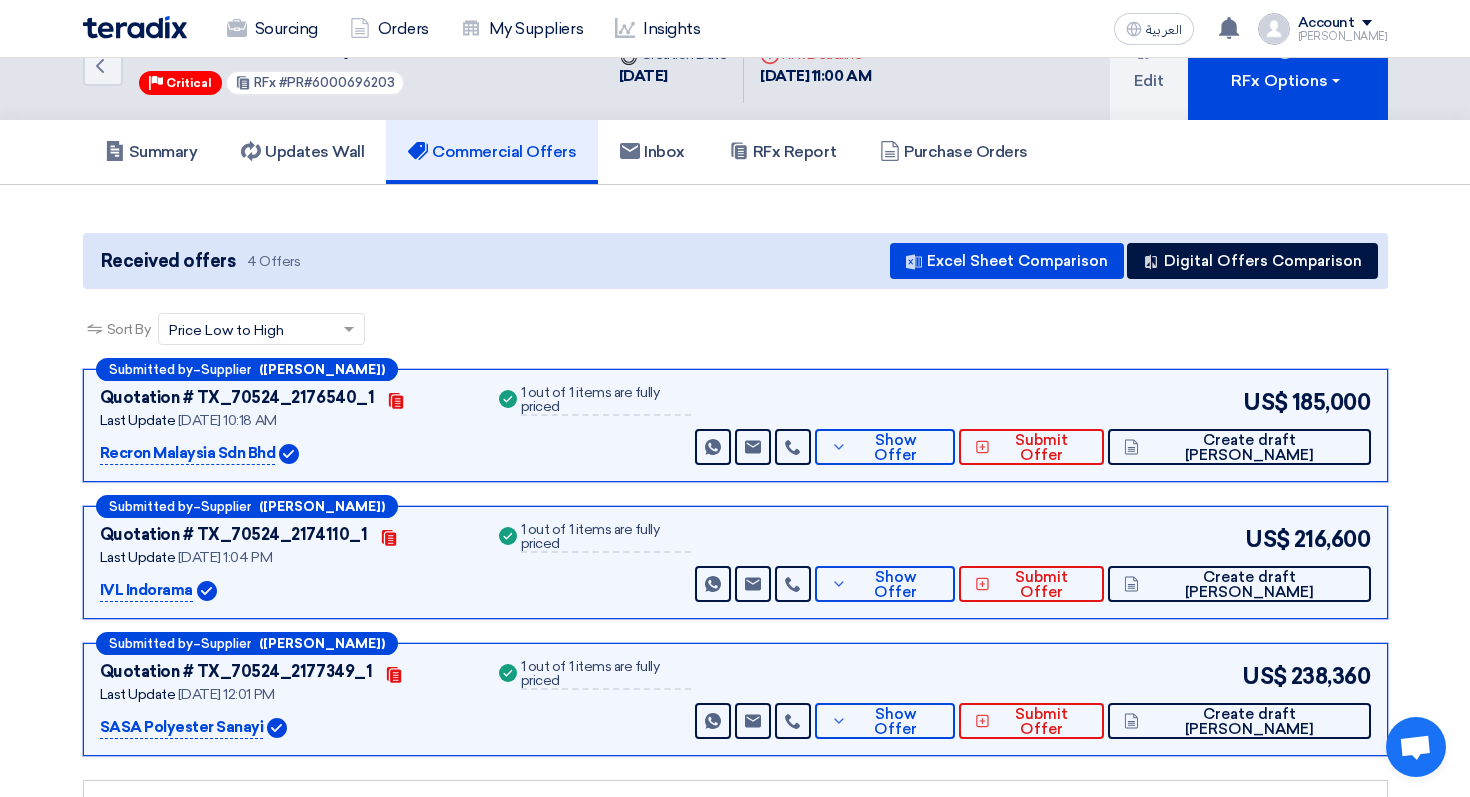 scroll, scrollTop: 54, scrollLeft: 0, axis: vertical 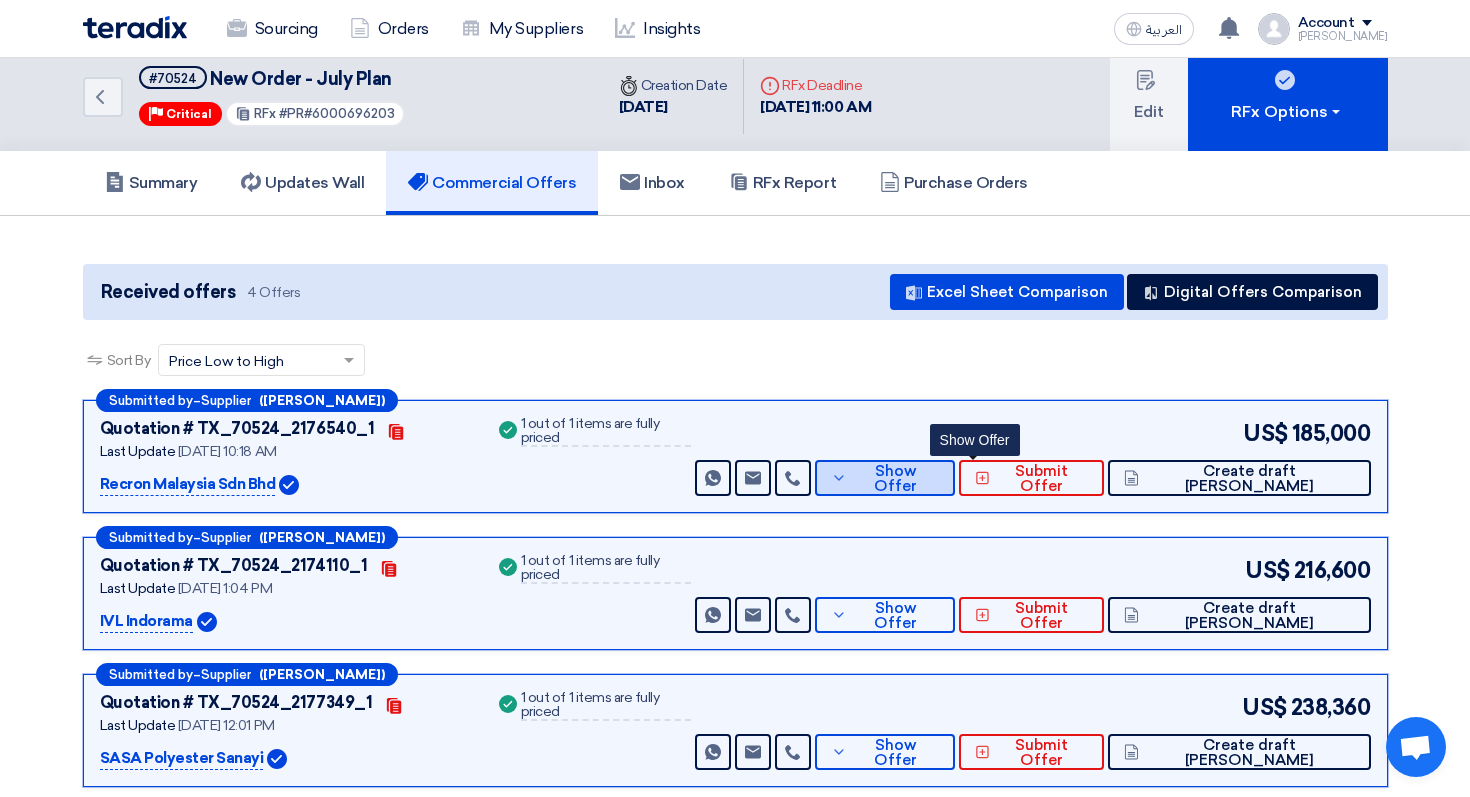 click on "Show Offer" at bounding box center (895, 479) 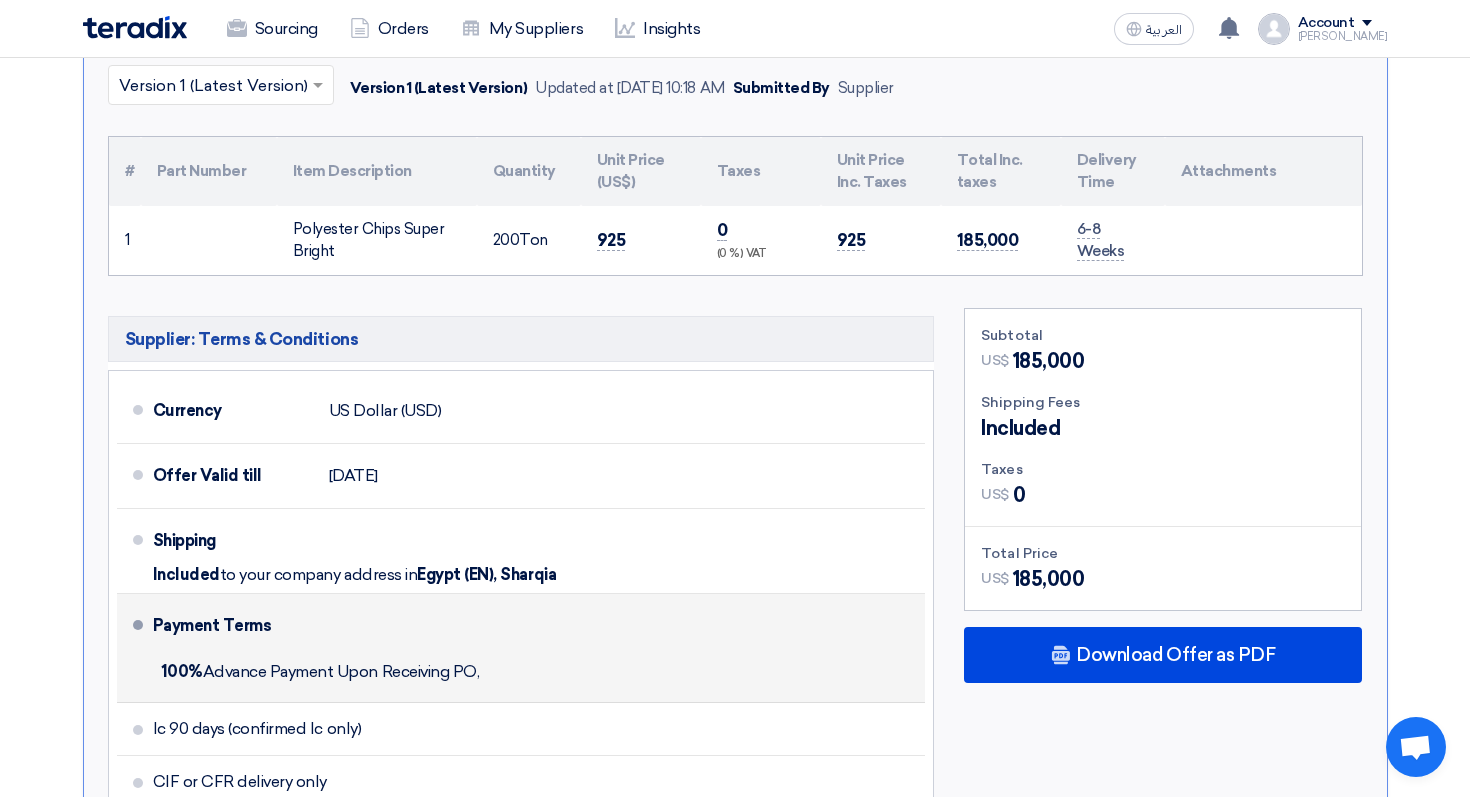 scroll, scrollTop: 0, scrollLeft: 0, axis: both 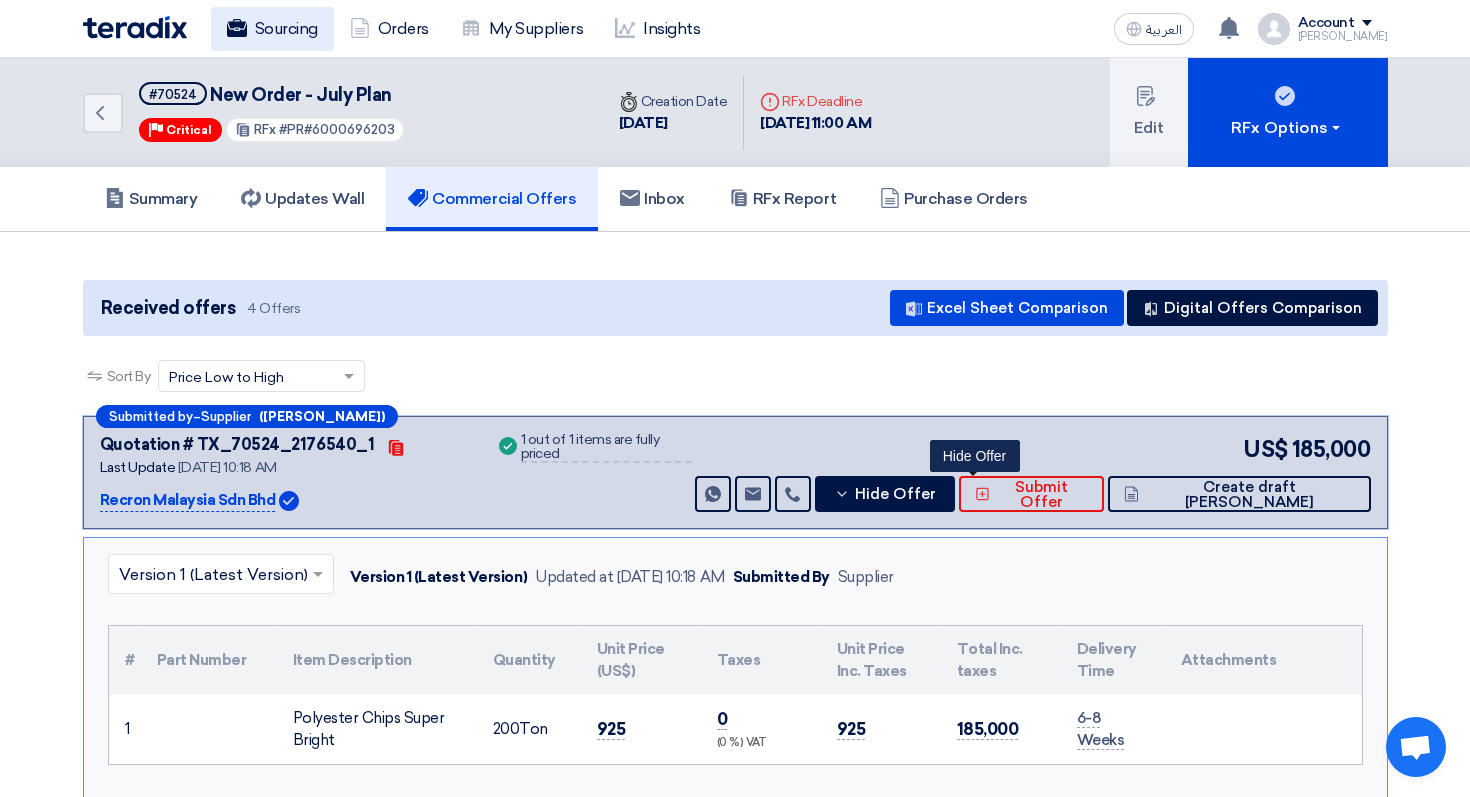 click on "Sourcing" 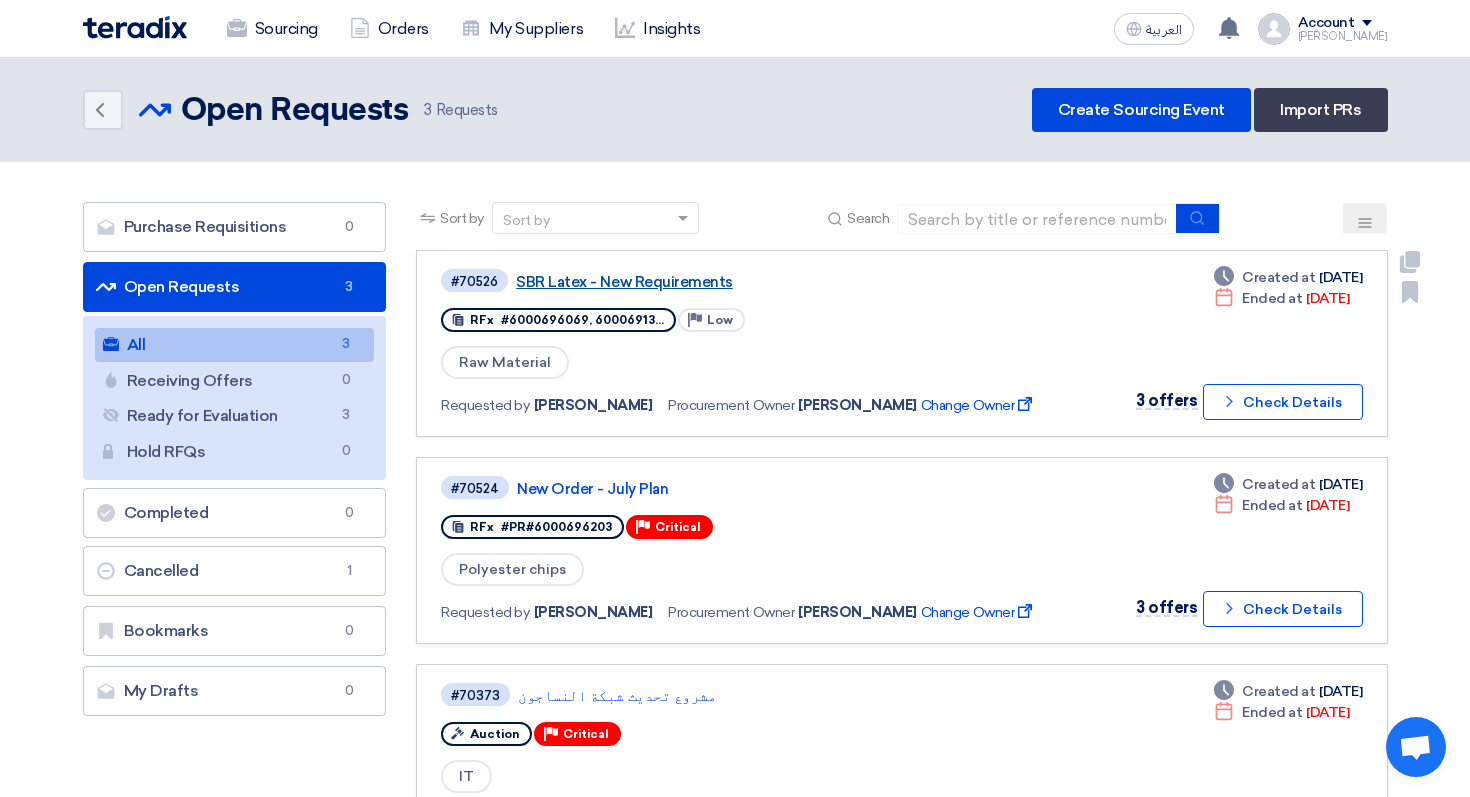 click on "SBR Latex - New Requirements" 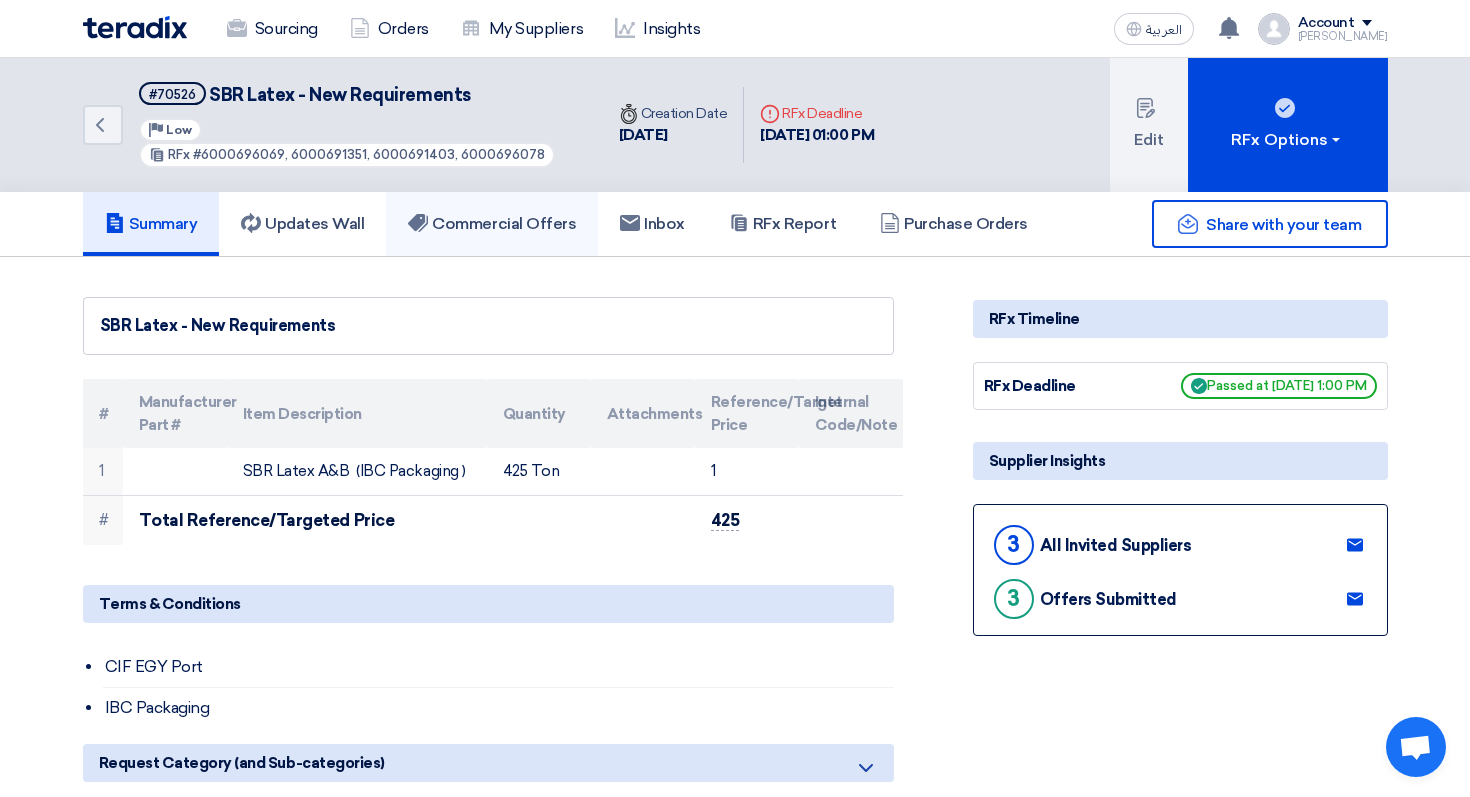 click on "Commercial Offers" 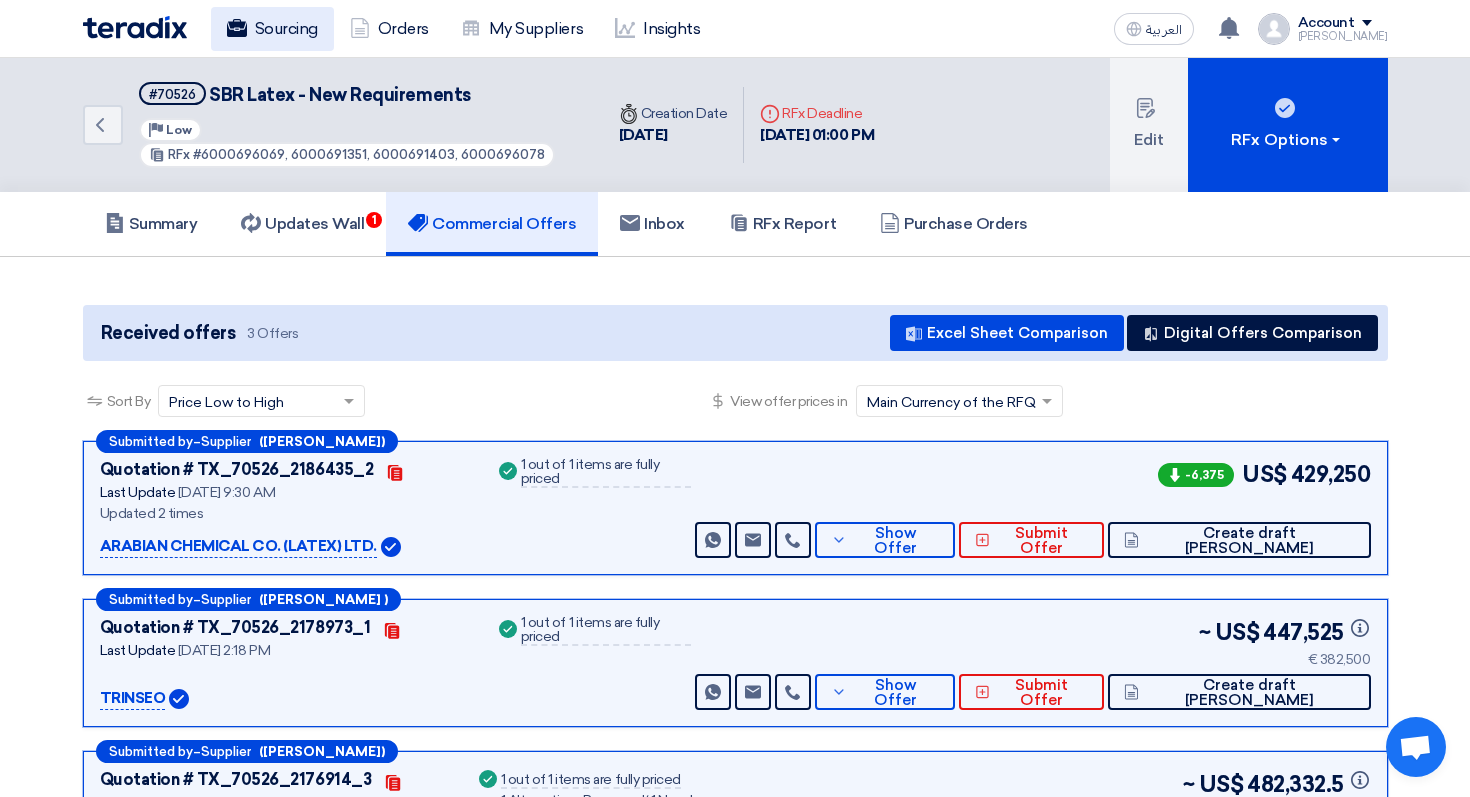 click on "Sourcing" 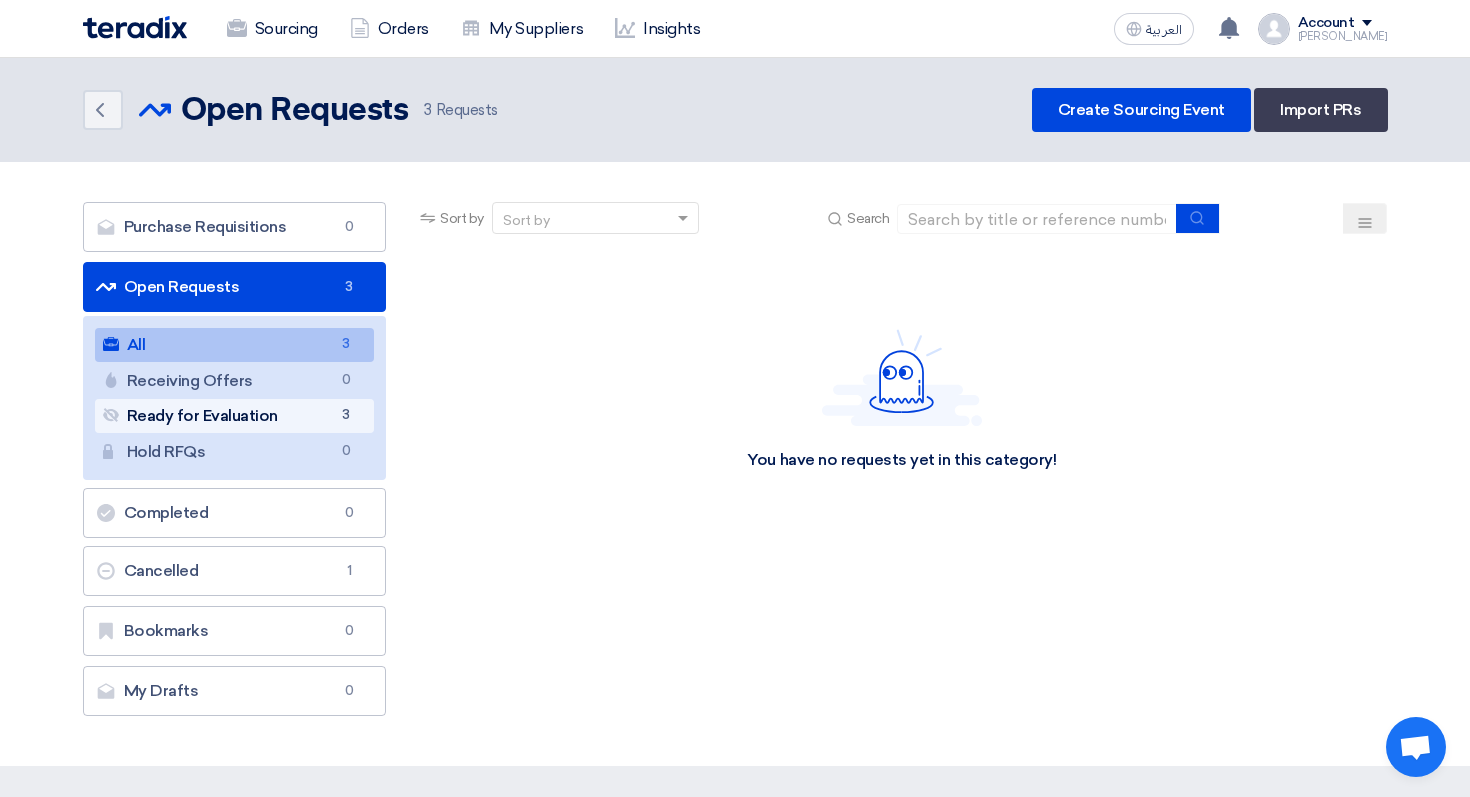 click on "Ready for Evaluation
Ready for Evaluation
3" 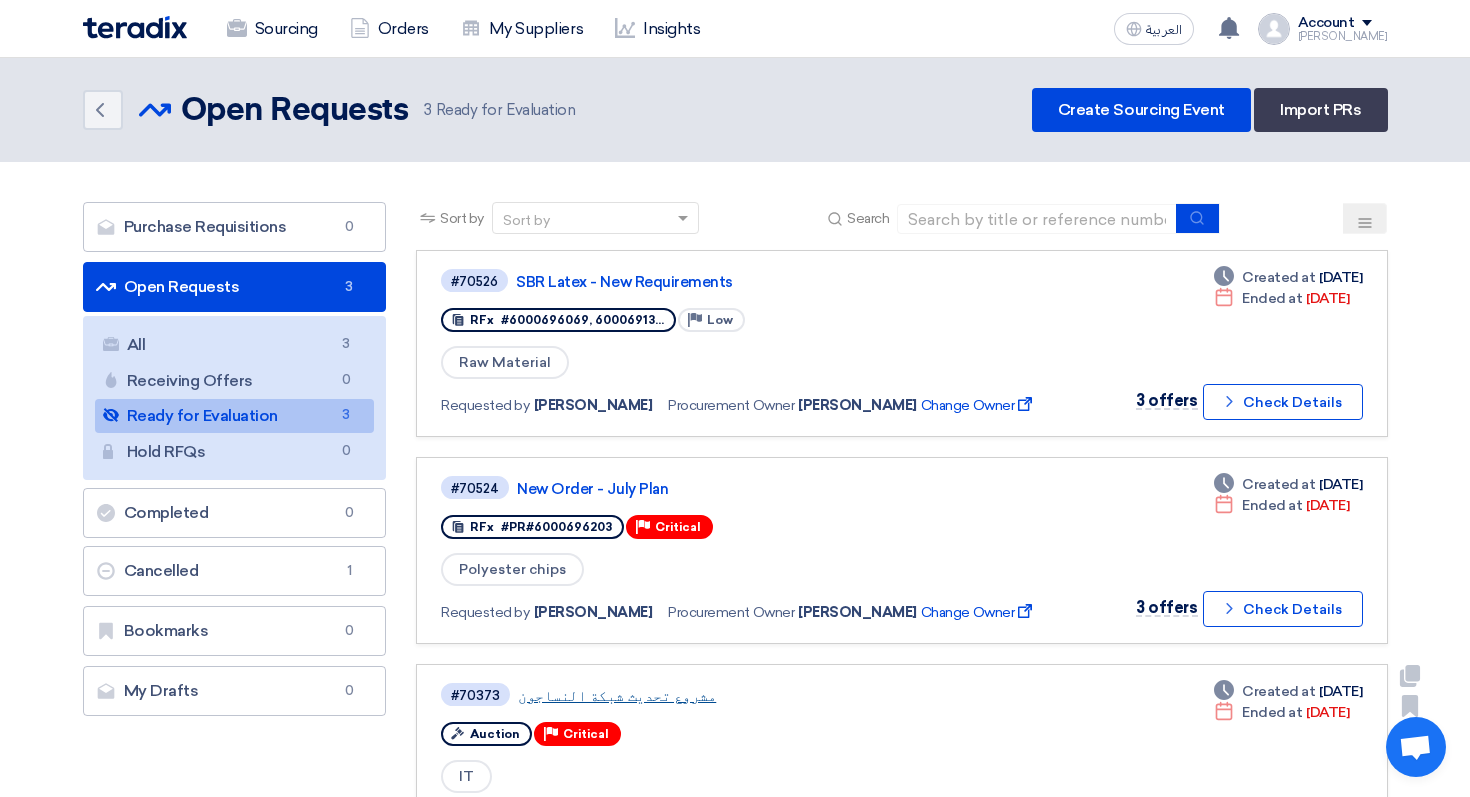 click on "مشروع تحديث شبكة النساجون" 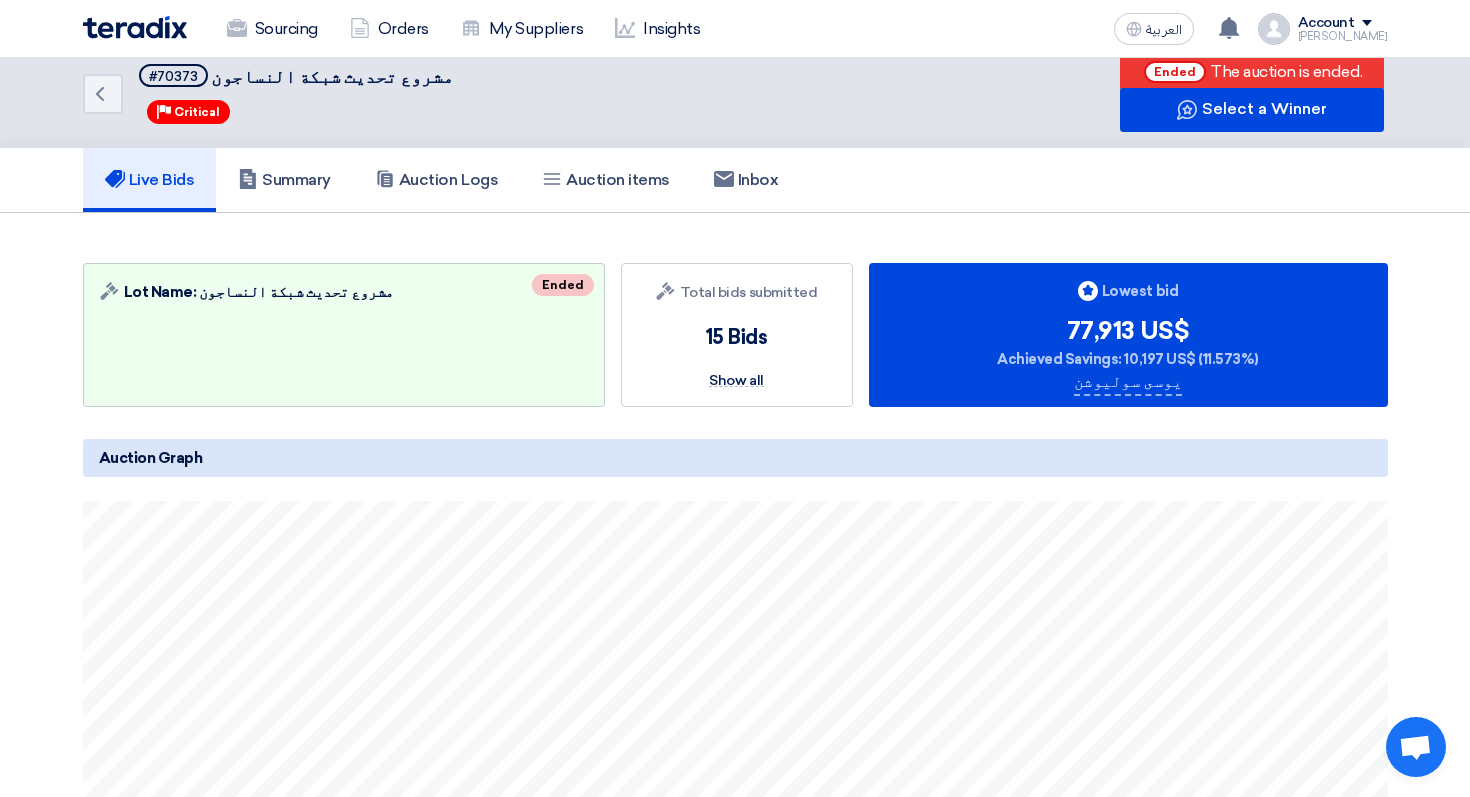 scroll, scrollTop: 0, scrollLeft: 0, axis: both 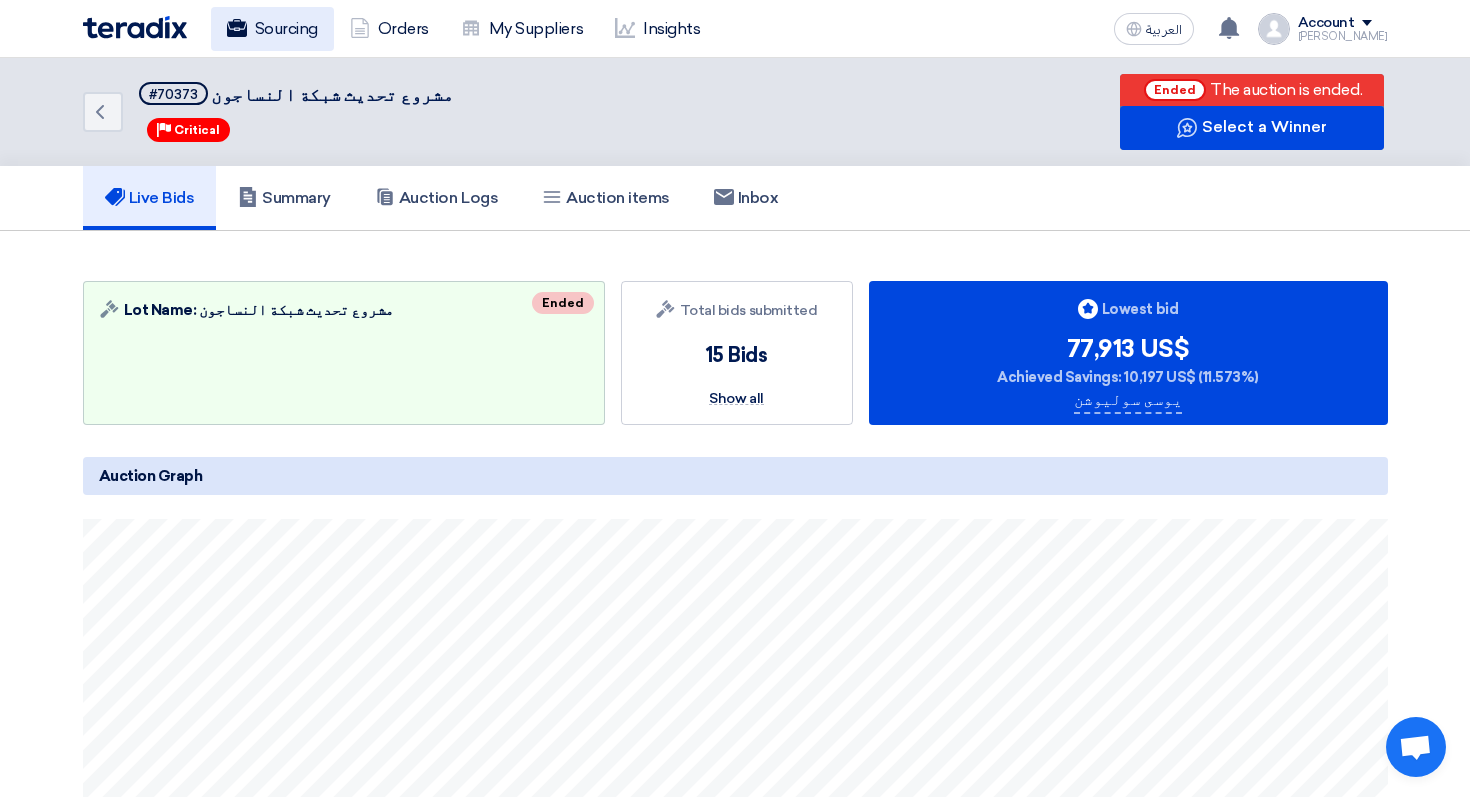 click on "Sourcing" 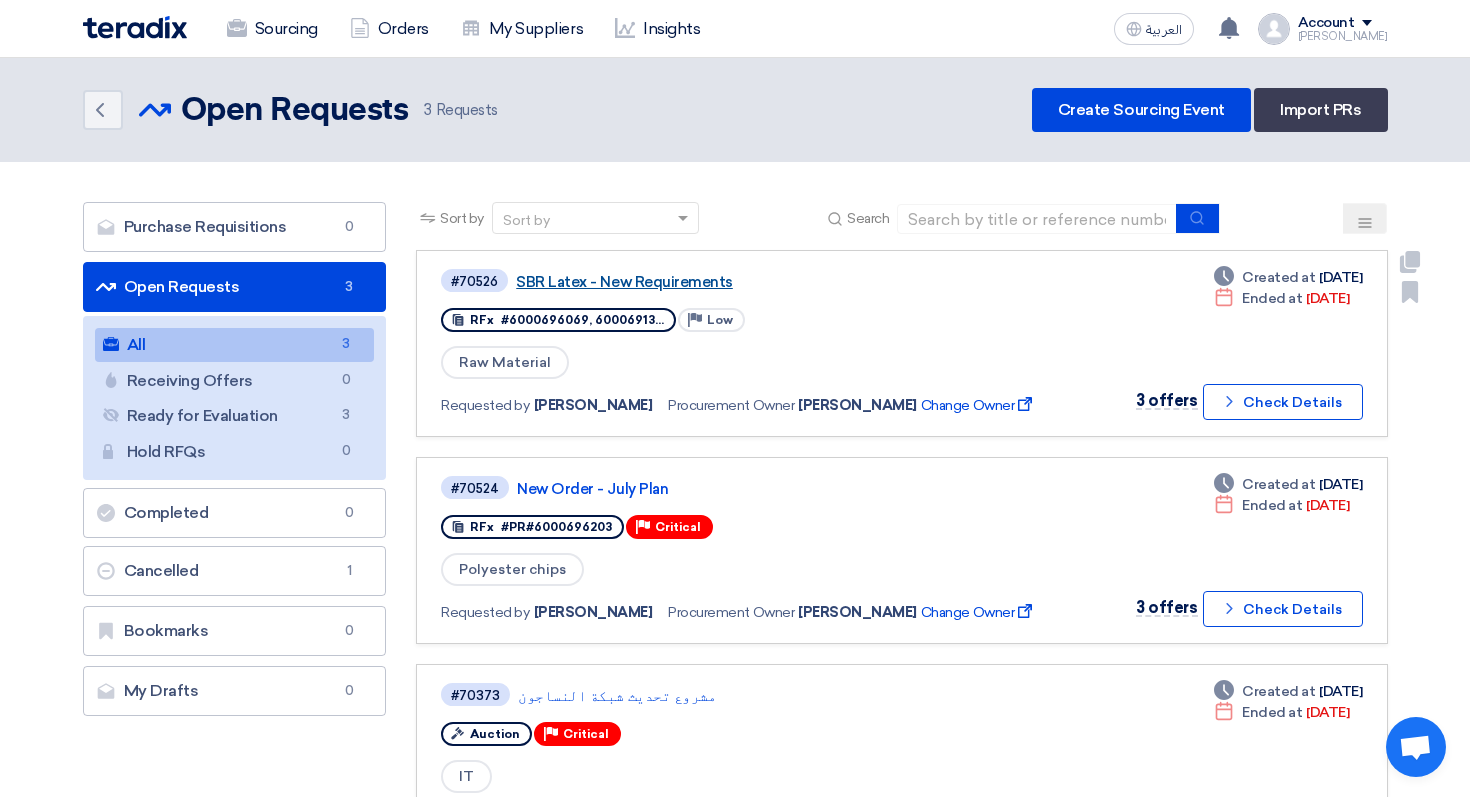 click on "SBR Latex - New Requirements" 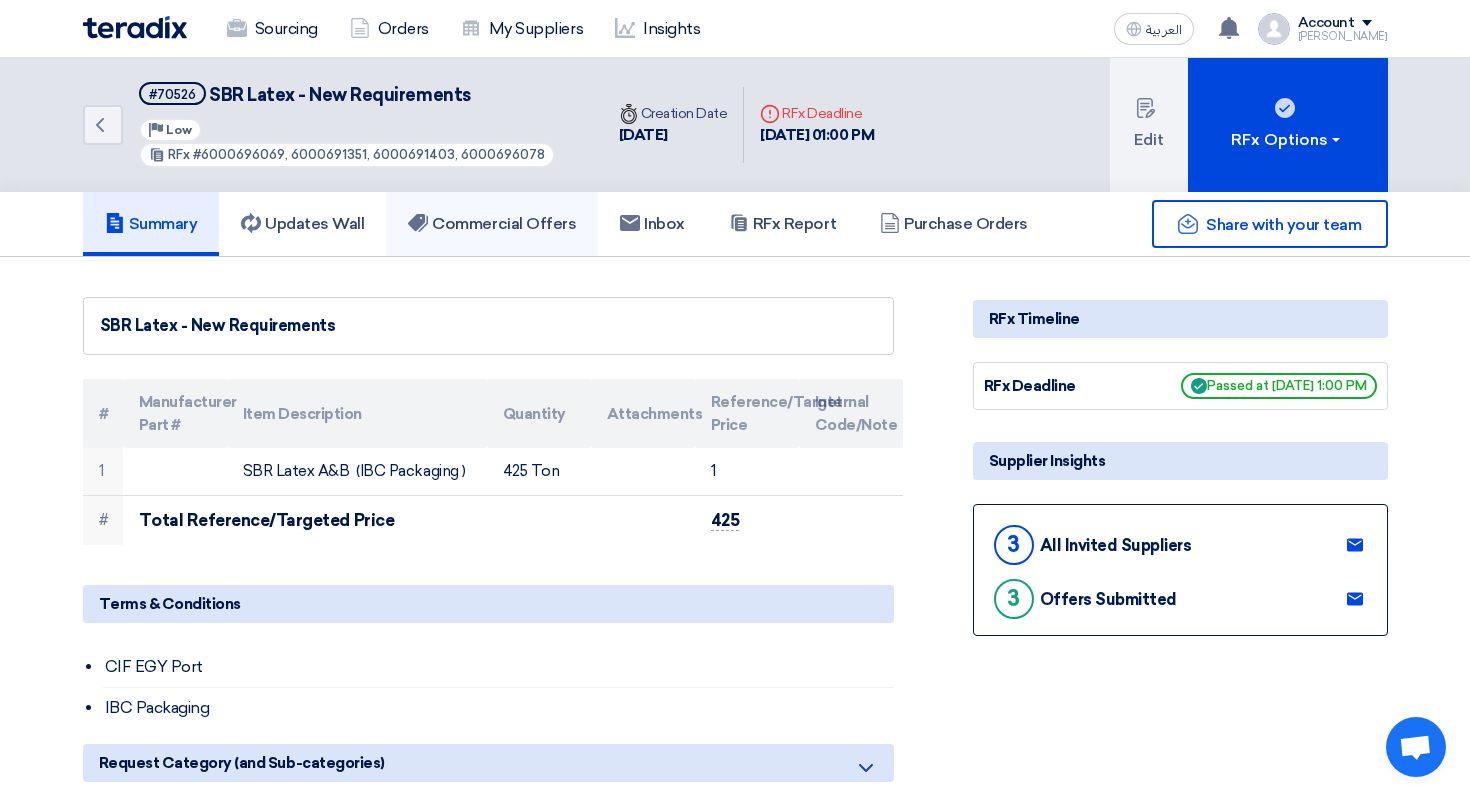 click on "Commercial Offers" 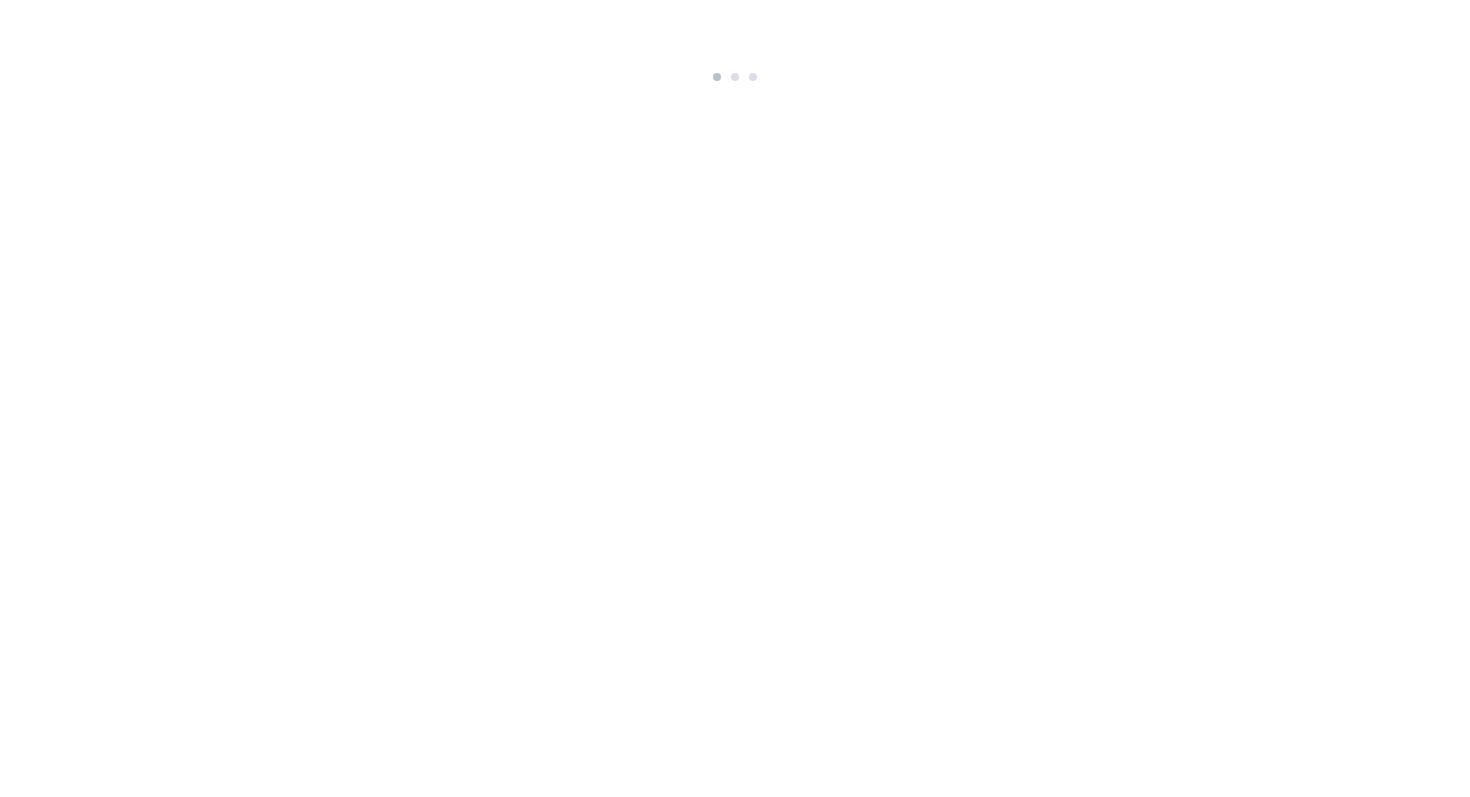 scroll, scrollTop: 0, scrollLeft: 0, axis: both 